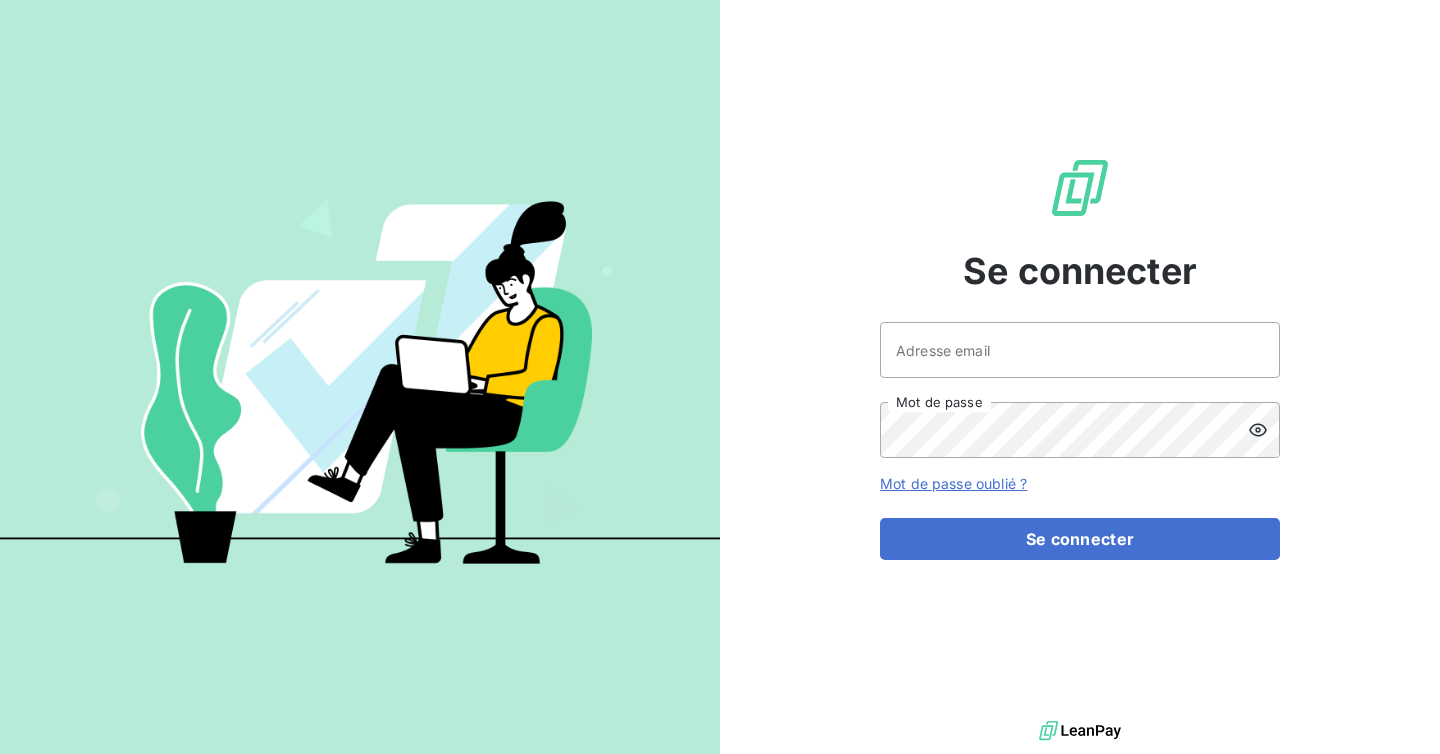scroll, scrollTop: 0, scrollLeft: 0, axis: both 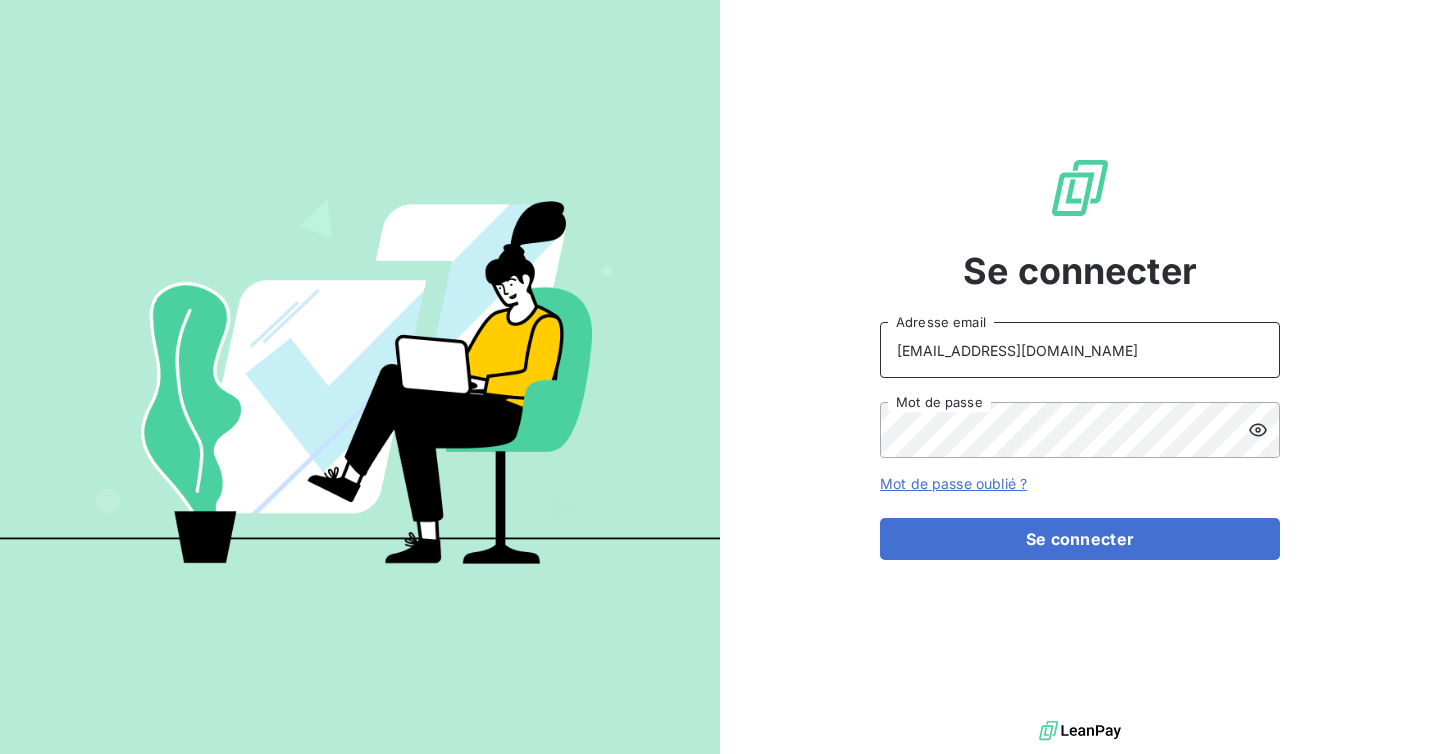 click on "ninon@leanpay.fr" at bounding box center (1080, 350) 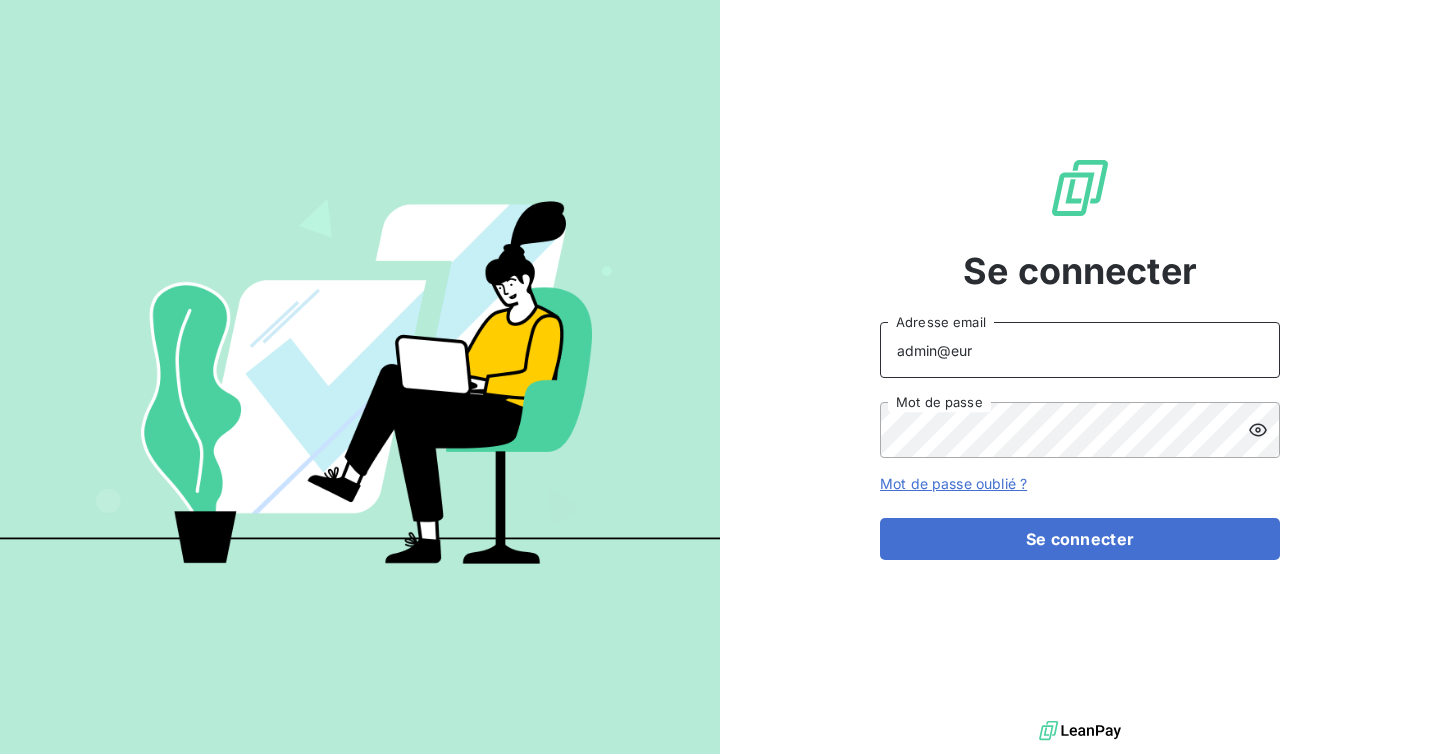 type on "admin@eurevia" 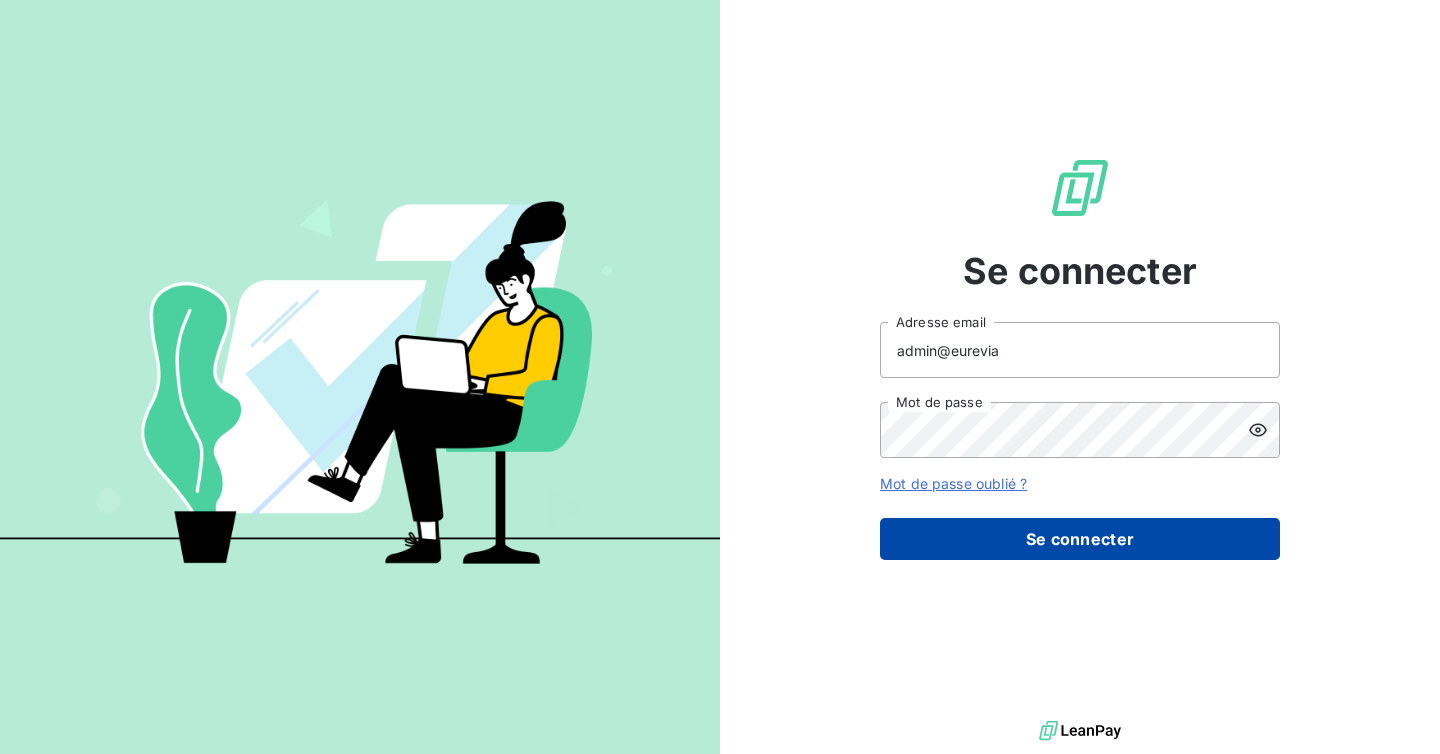 click on "Se connecter" at bounding box center (1080, 539) 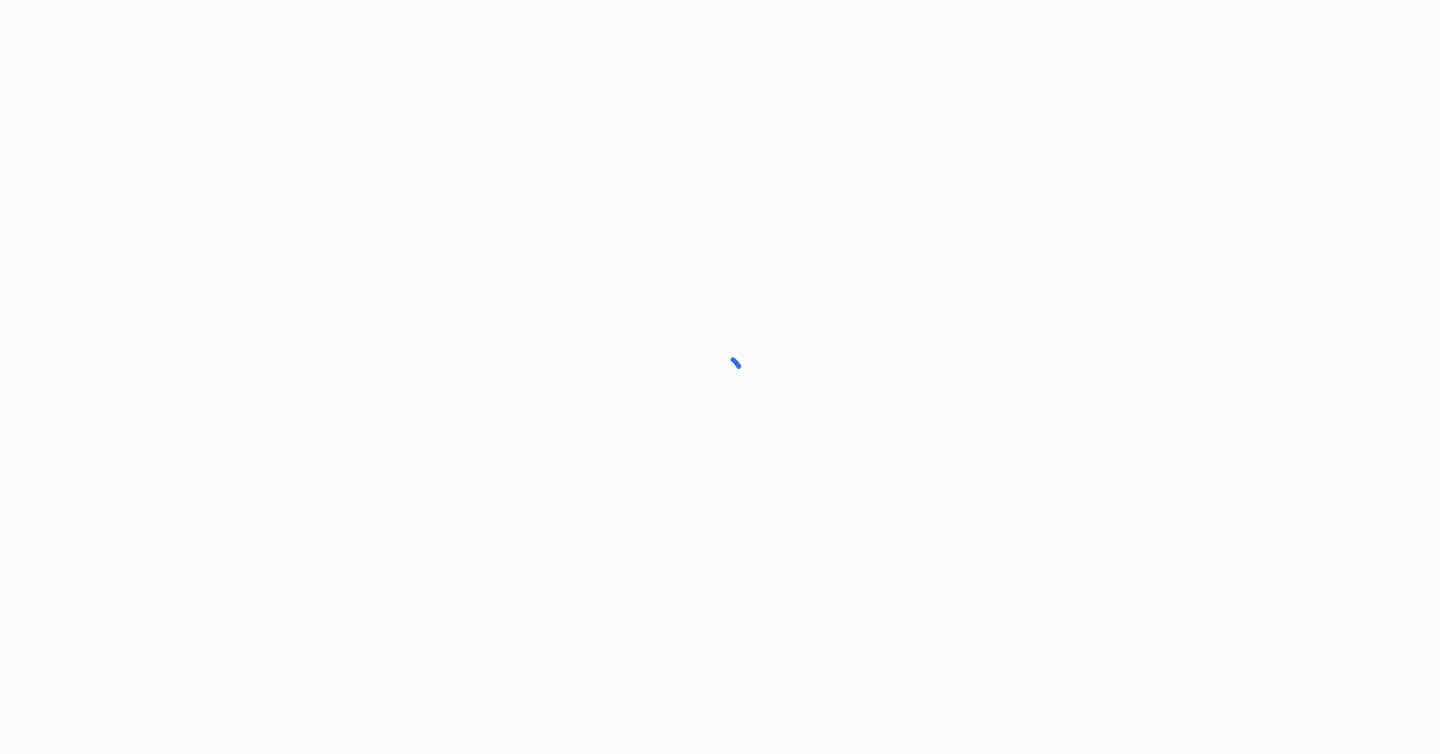 scroll, scrollTop: 0, scrollLeft: 0, axis: both 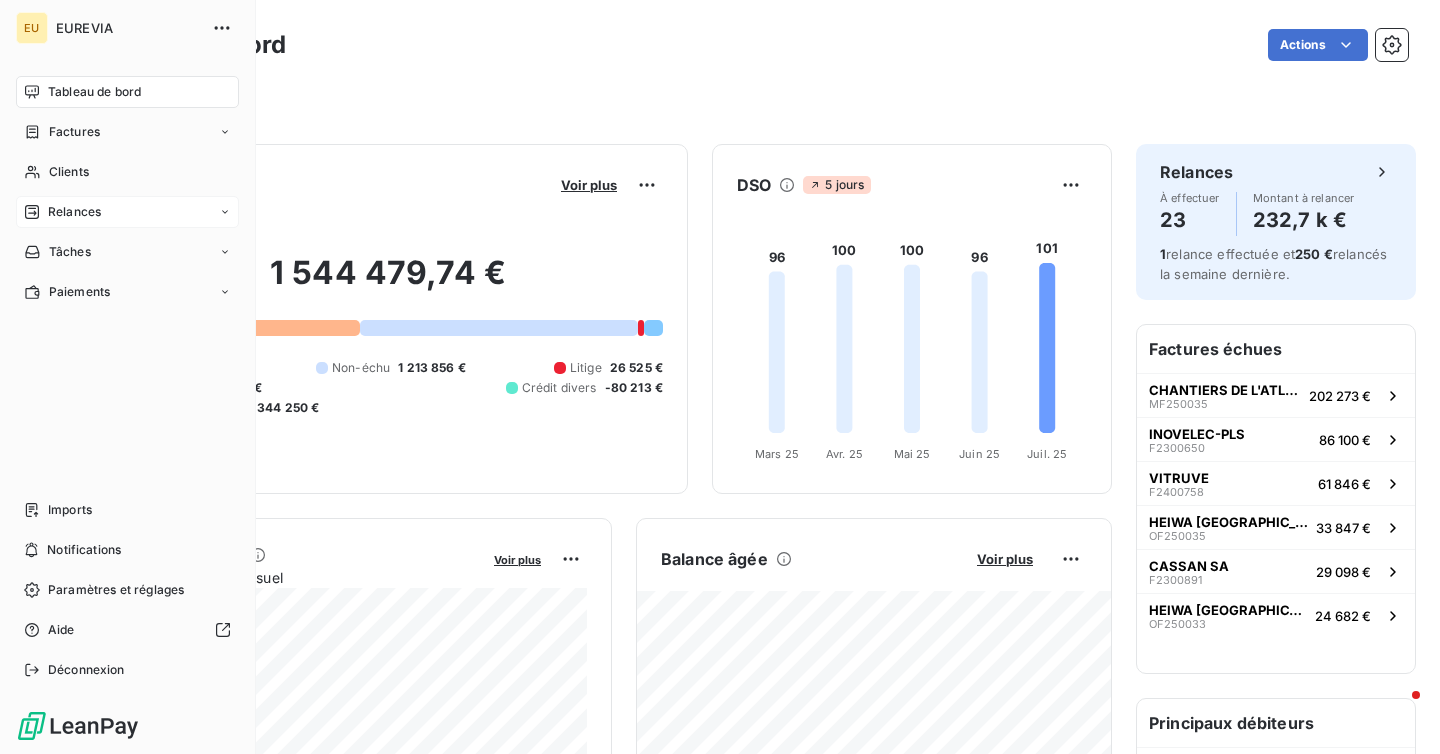 click on "Relances" at bounding box center (62, 212) 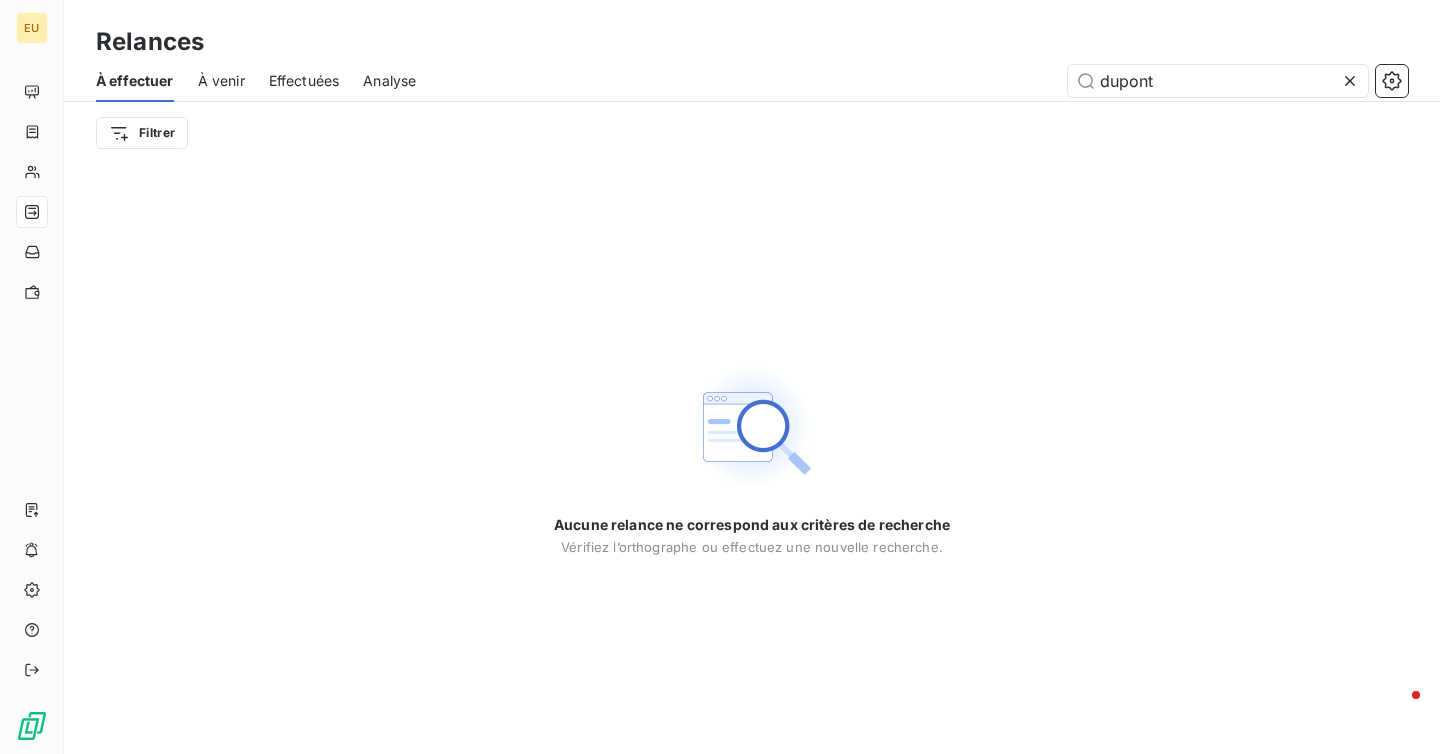 click on "Effectuées" at bounding box center (304, 81) 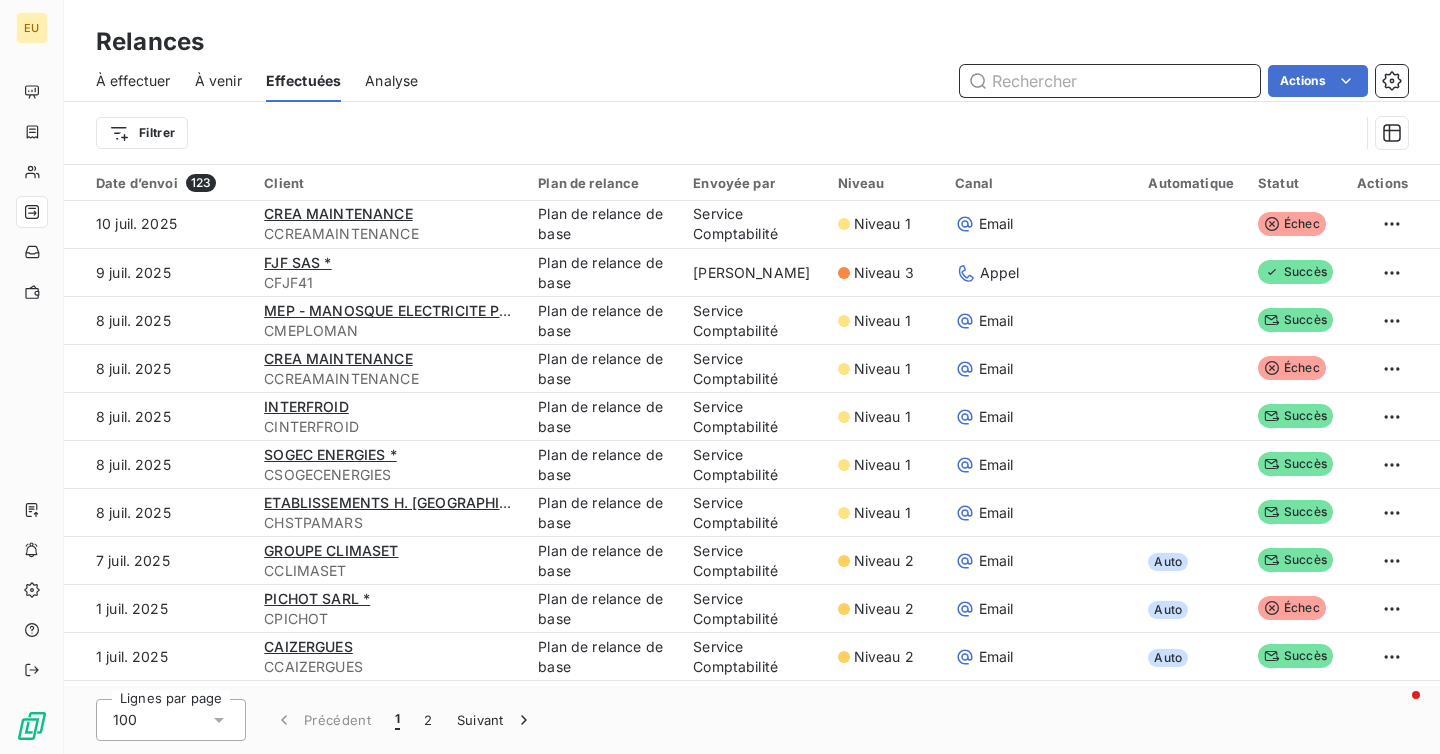 click on "À effectuer" at bounding box center (133, 81) 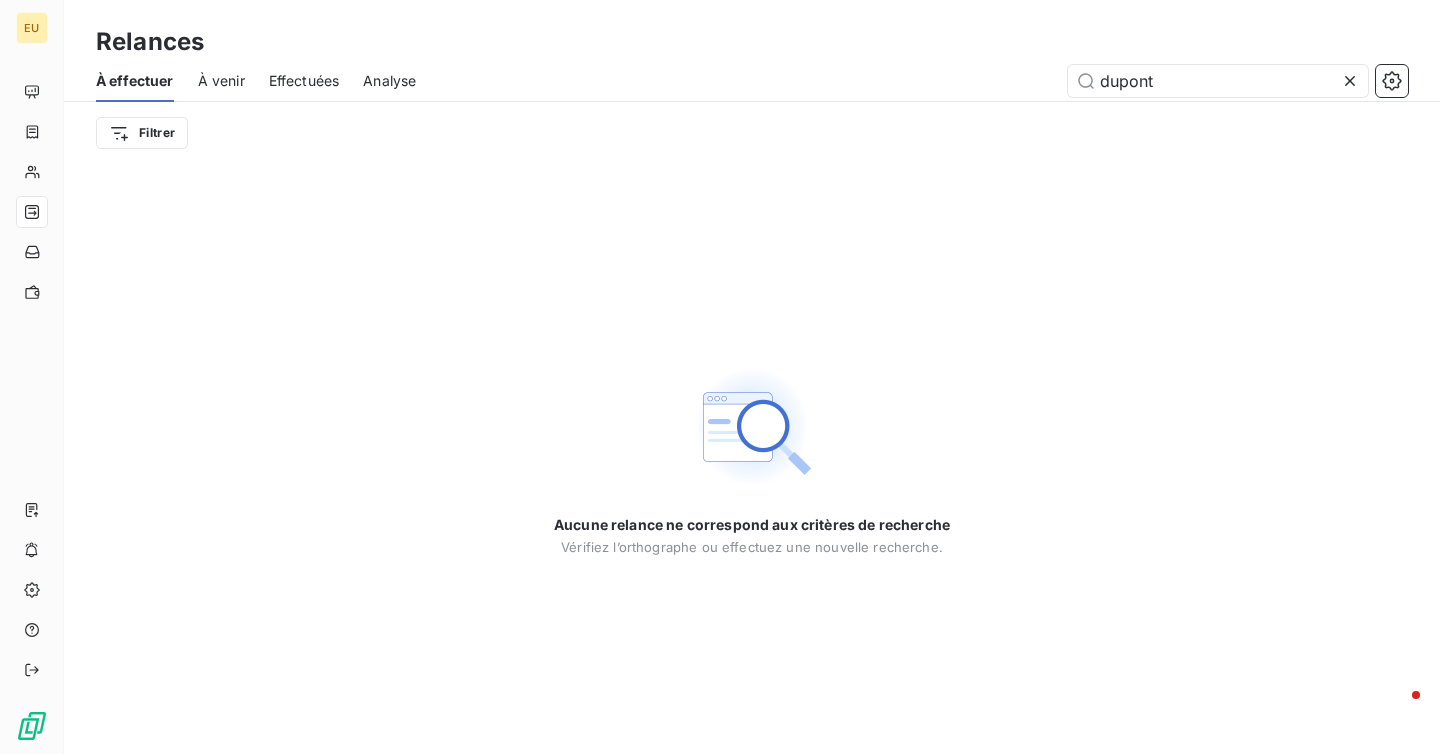 click 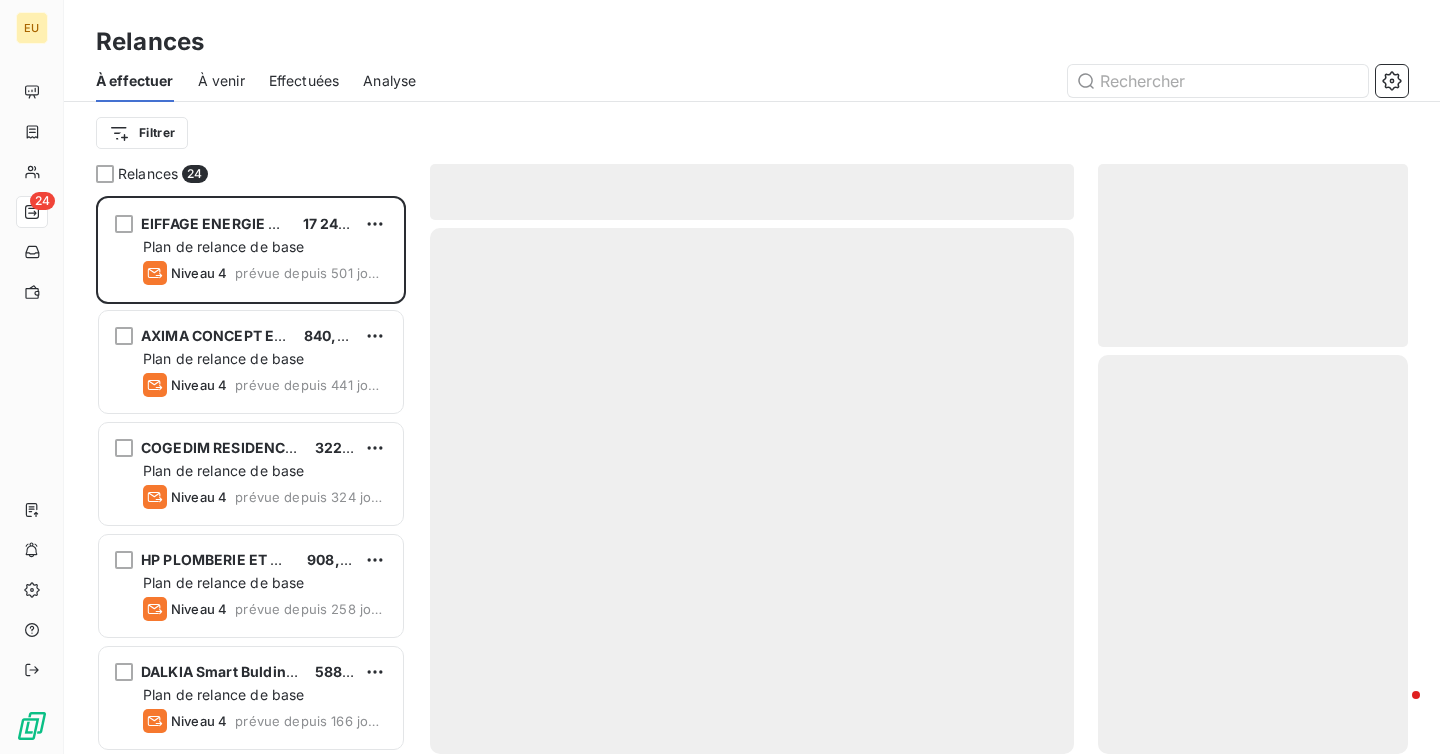 scroll, scrollTop: 1, scrollLeft: 1, axis: both 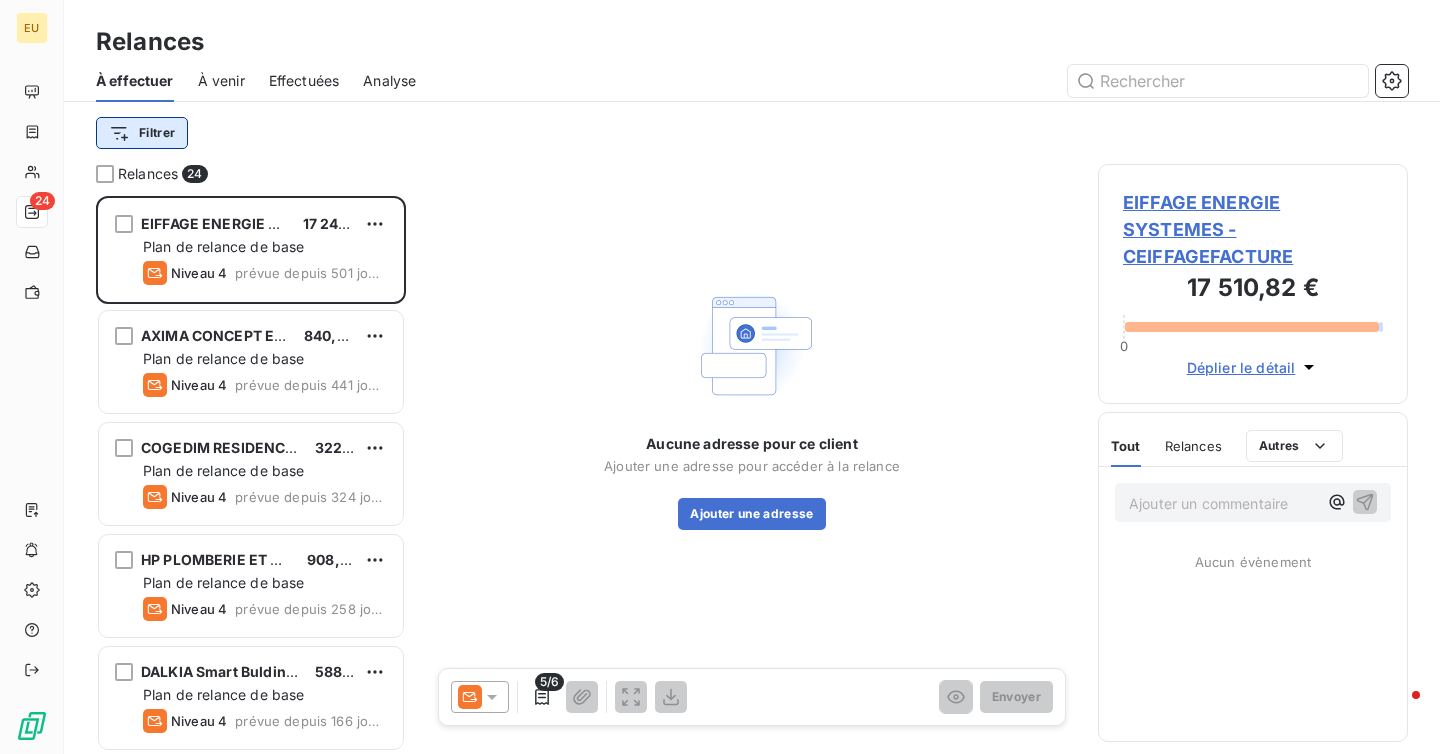 click on "EU 24 Relances À effectuer À venir Effectuées Analyse Filtrer Relances 24 EIFFAGE ENERGIE SYSTEMES 17 241,13 € Plan de relance de base Niveau 4 prévue depuis 501 jours AXIMA CONCEPT EQUANS  840,62 € Plan de relance de base Niveau 4 prévue depuis 441 jours COGEDIM RESIDENCES SERVICES 322,12 € Plan de relance de base Niveau 4 prévue depuis 324 jours HP PLOMBERIE ET ASSOCIES 908,46 € Plan de relance de base Niveau 4 prévue depuis 258 jours DALKIA Smart Bulding Mediterranée 588,86 € Plan de relance de base Niveau 4 prévue depuis 166 jours IDEX ENERGIES * 325,53 € Plan de relance de base Niveau 4 prévue depuis 135 jours PAGES SA * 10,97 € Plan de relance de base Niveau 4 prévue depuis 107 jours IDEX ENERGIES BOULOGNE 374,05 € Plan de relance de base Niveau 4 prévue depuis 107 jours VITRUVE 65 412,87 € Plan de relance de base Niveau 4 prévue depuis 80 jours CASSAN SA 29 394,60 € Plan de relance de base Niveau 3 prévue depuis 72 jours ROMAX MEDITERRANEE" at bounding box center (720, 377) 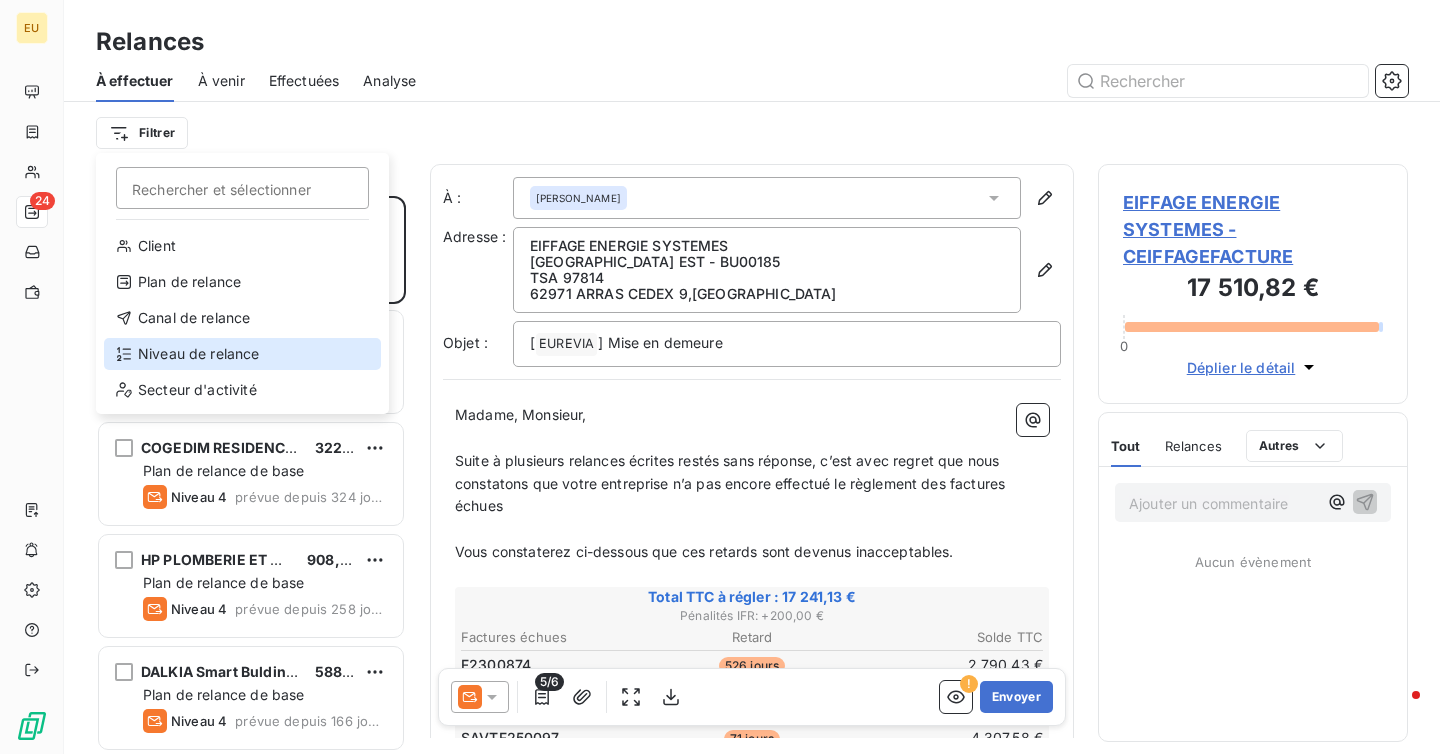 click on "Niveau de relance" at bounding box center [242, 354] 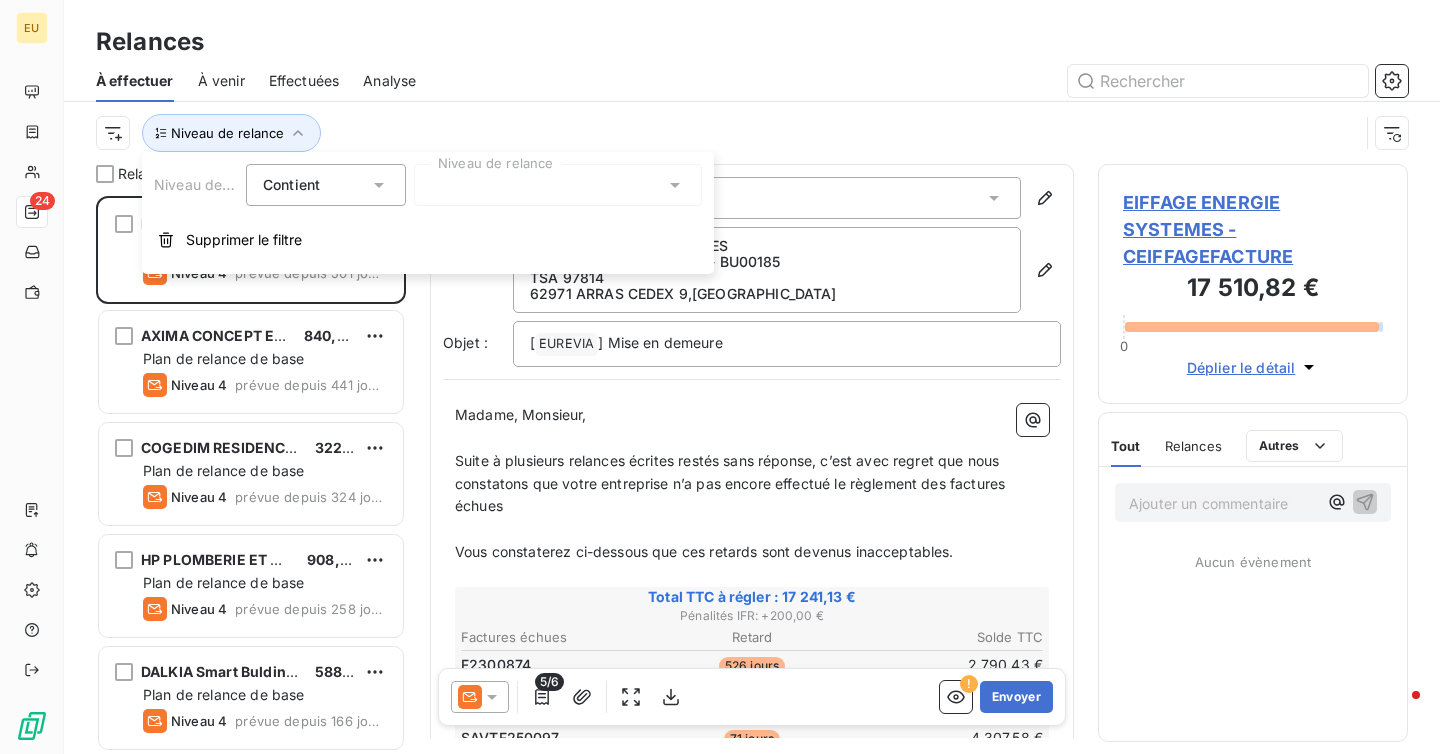 click at bounding box center [558, 185] 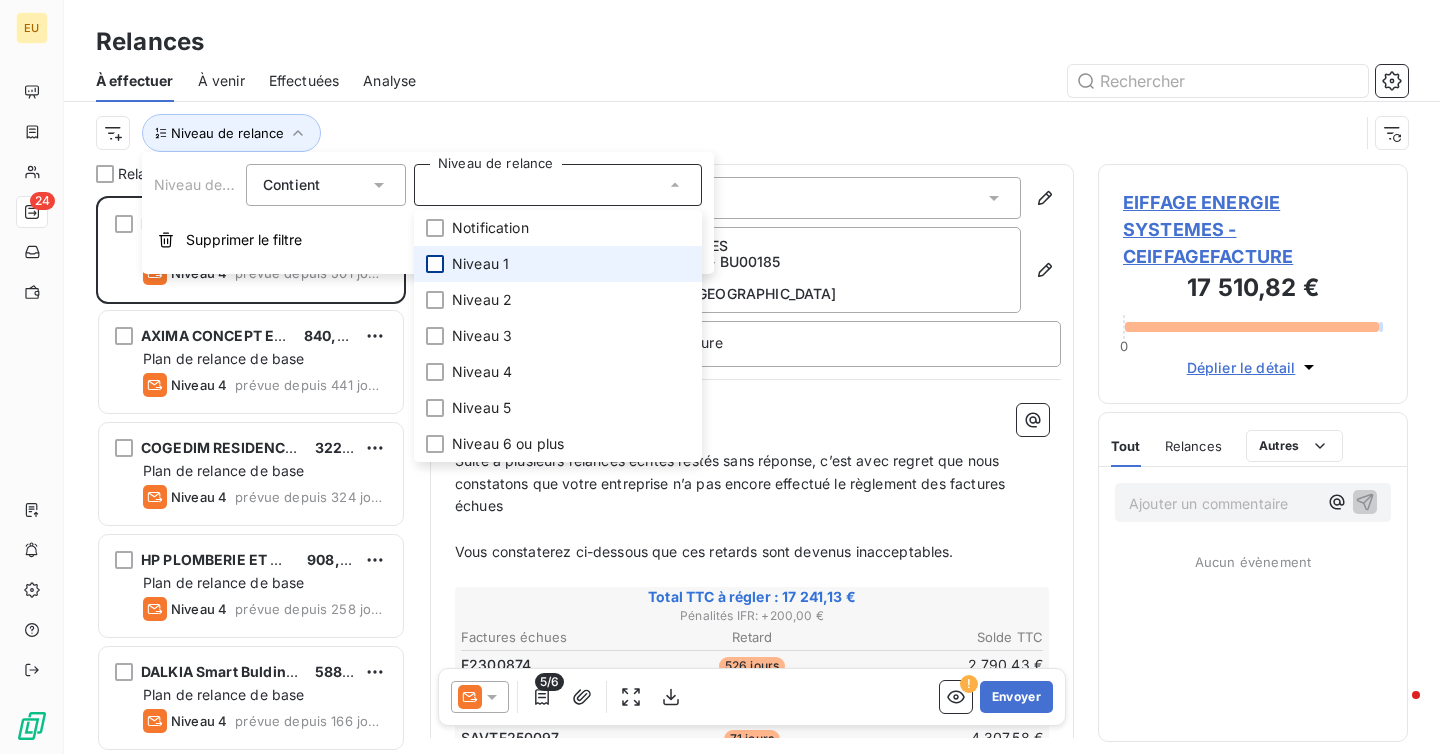 click at bounding box center [435, 264] 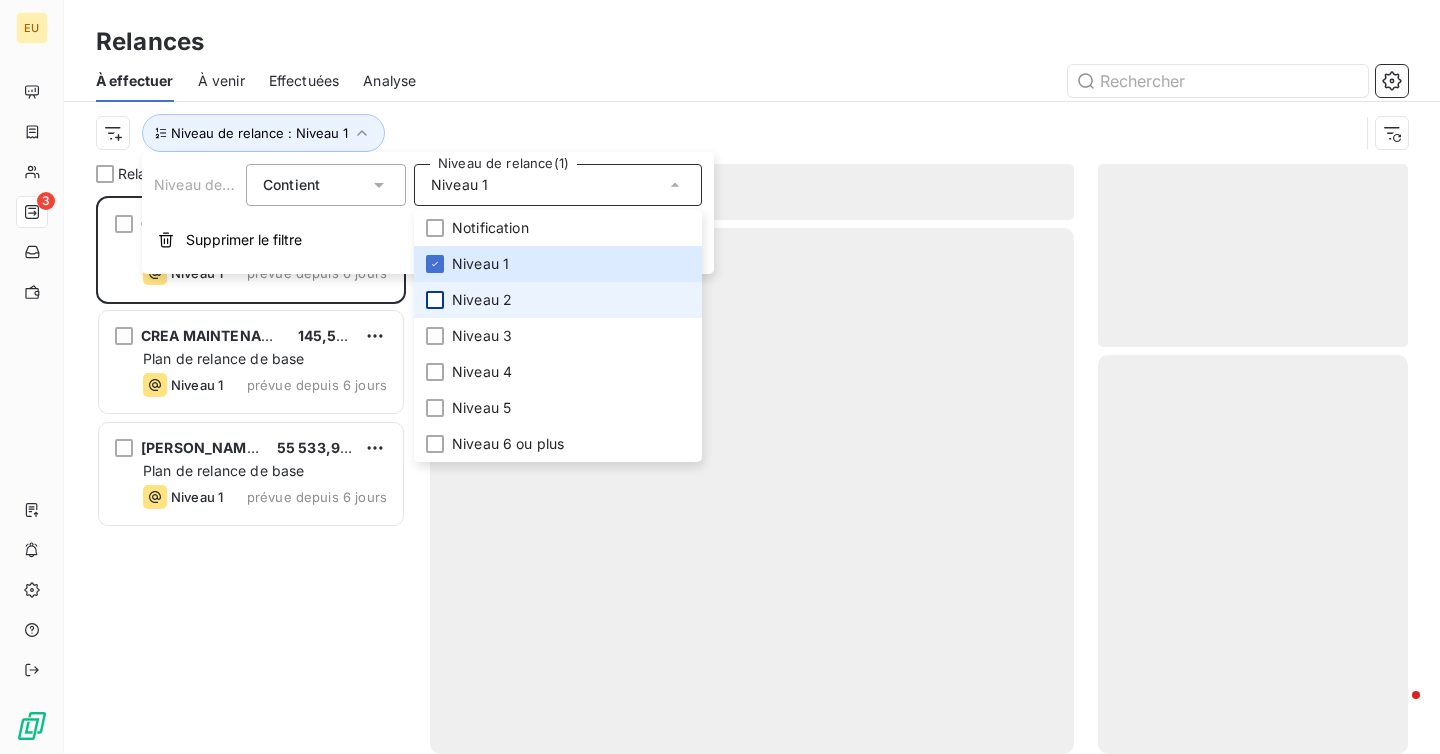 click at bounding box center [435, 300] 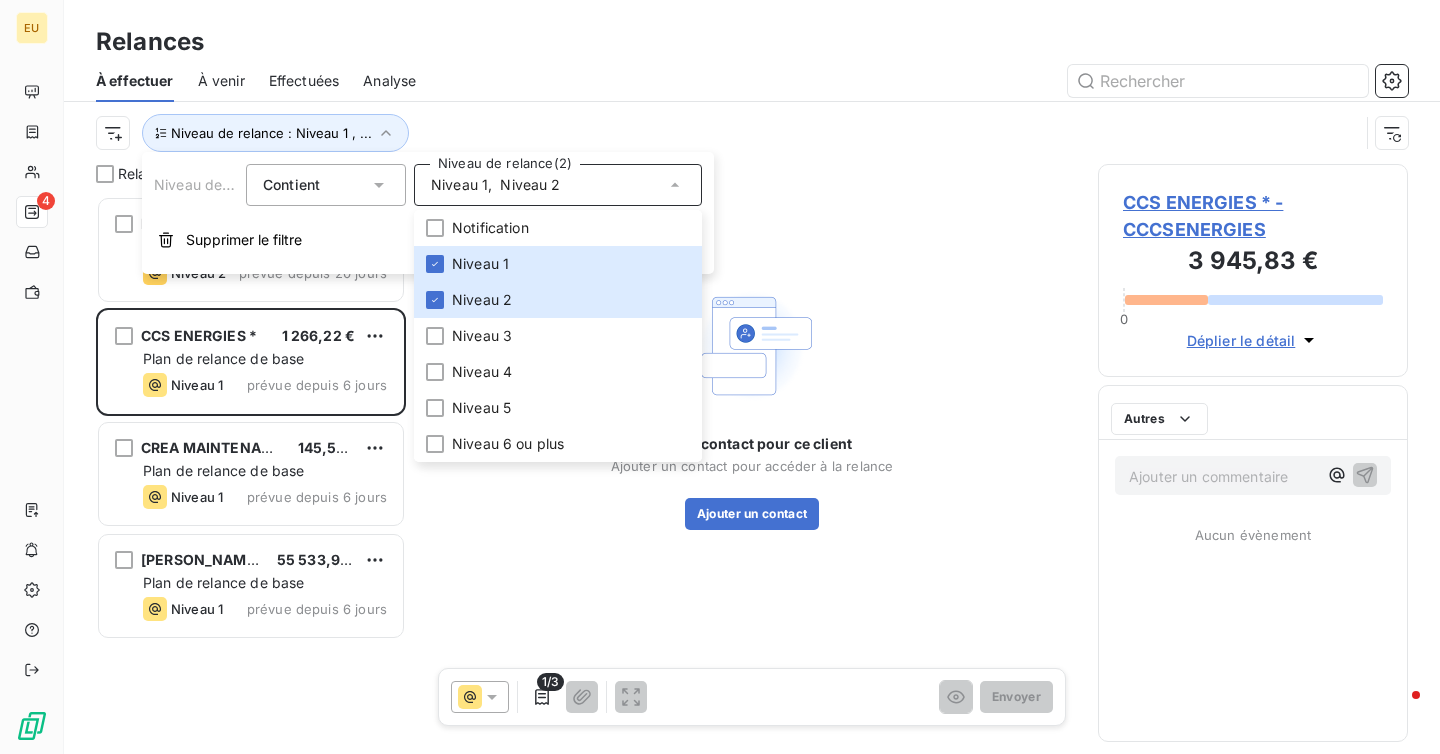 click on "Niveau de relance  : Niveau 1 , ..." at bounding box center (752, 133) 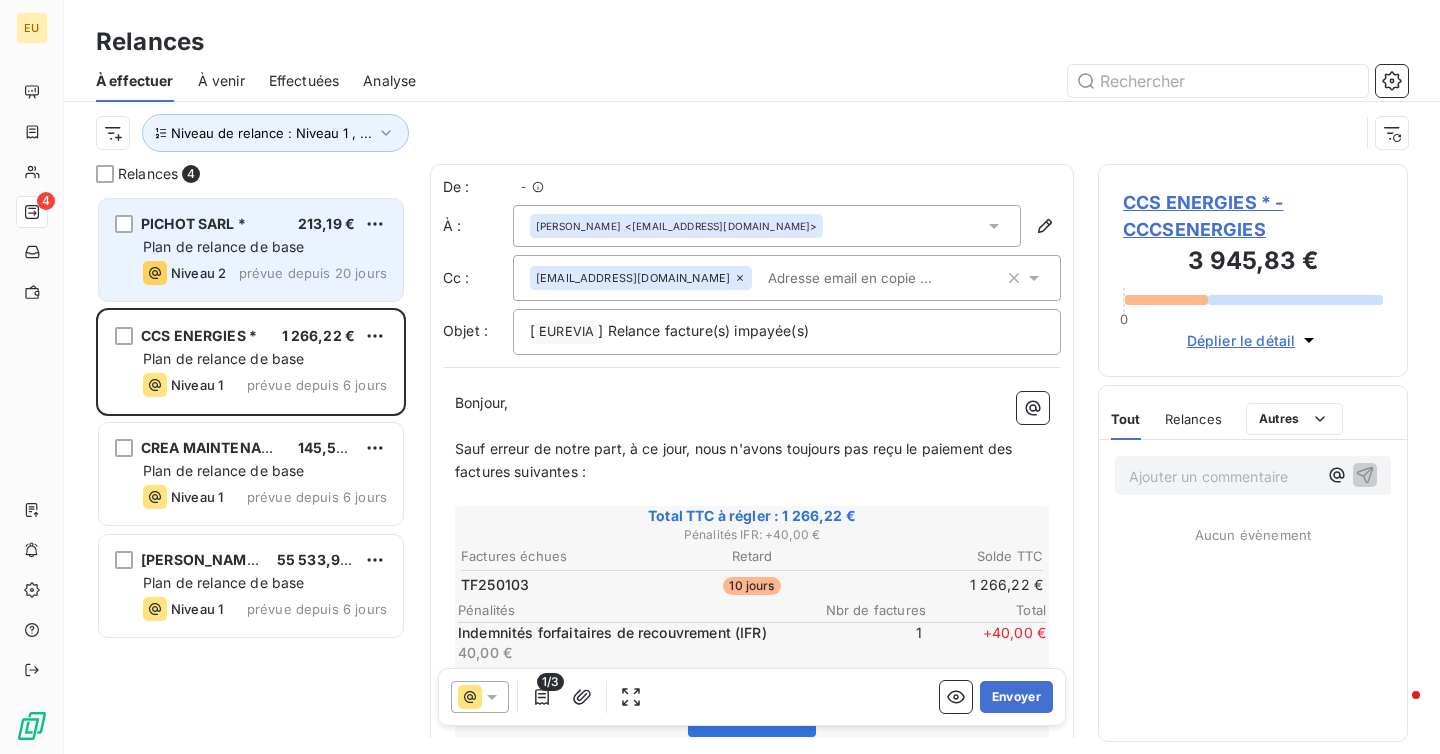 scroll, scrollTop: 1, scrollLeft: 1, axis: both 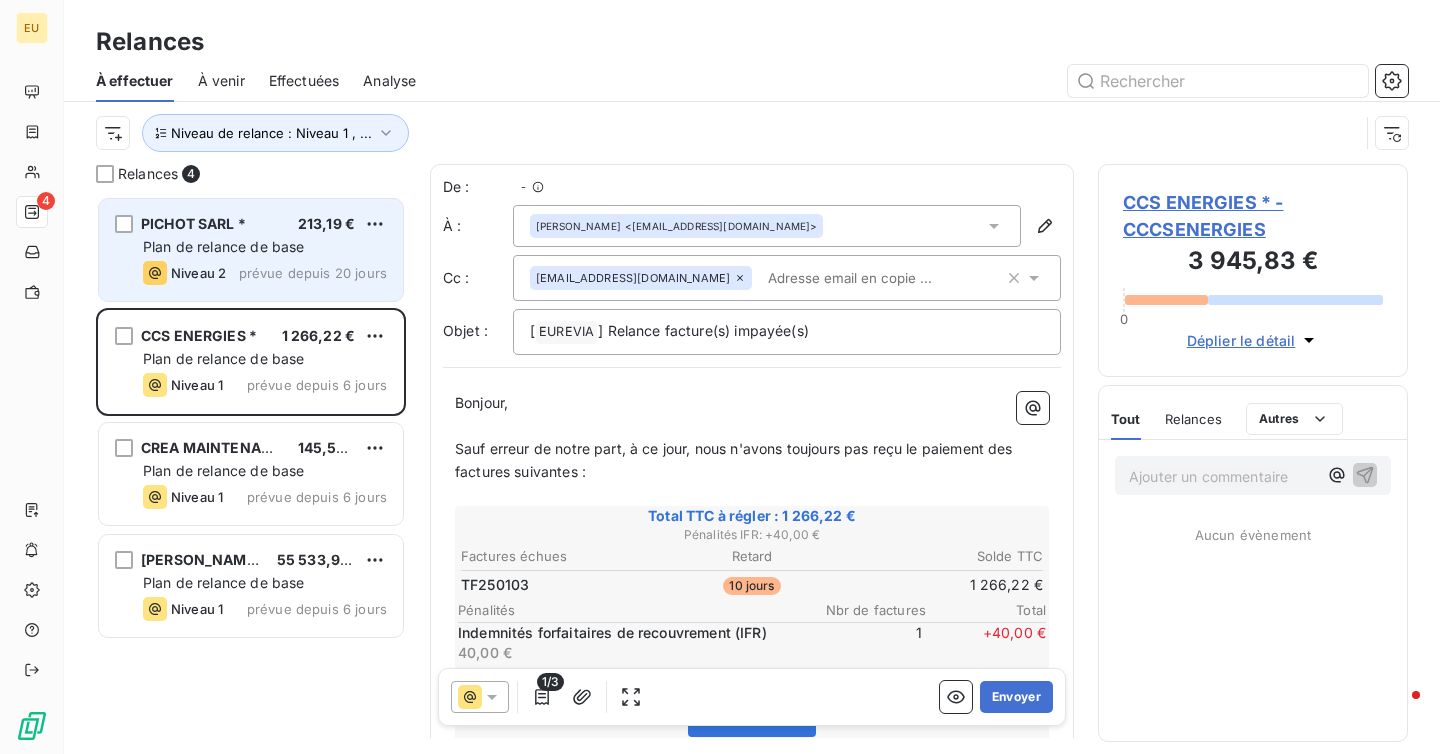 click on "Niveau 2 prévue depuis 20 jours" at bounding box center (265, 273) 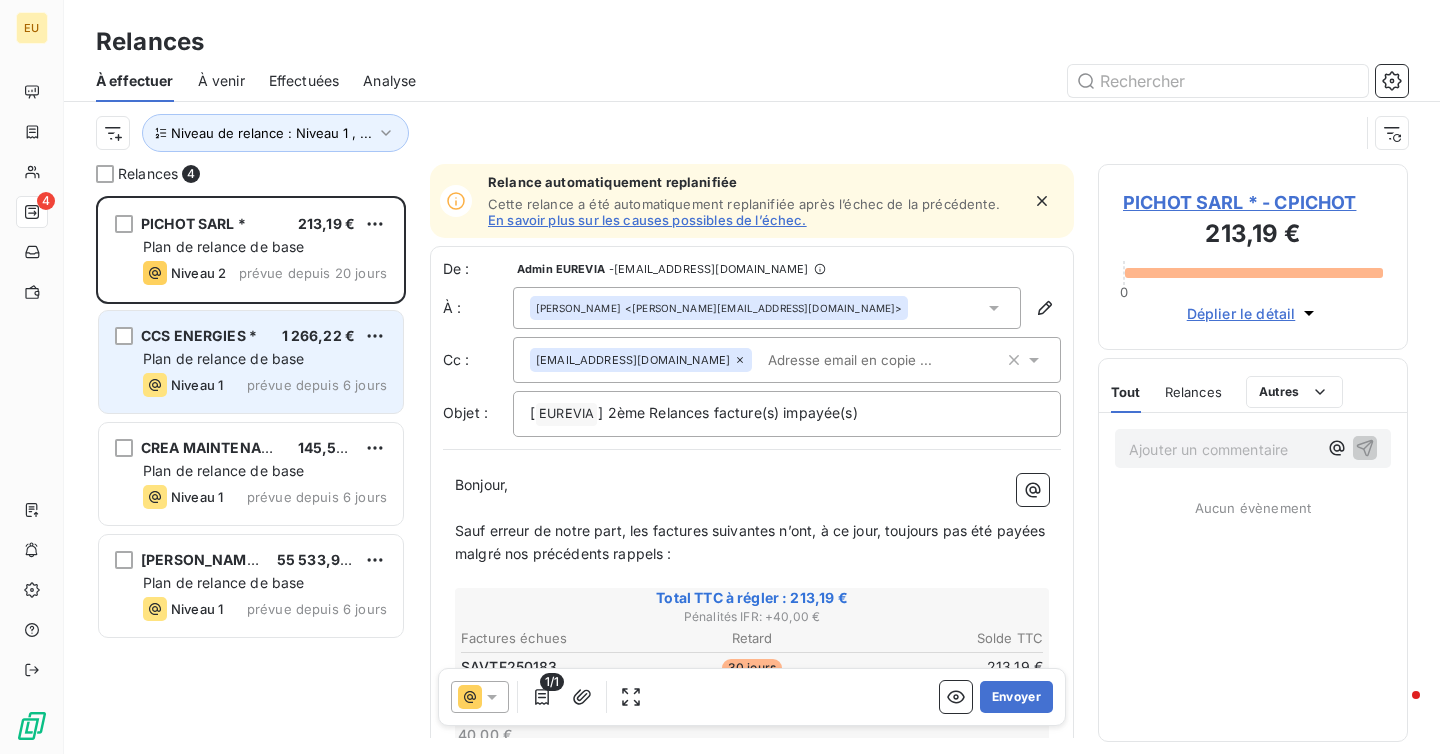 click on "prévue depuis 6 jours" at bounding box center (317, 385) 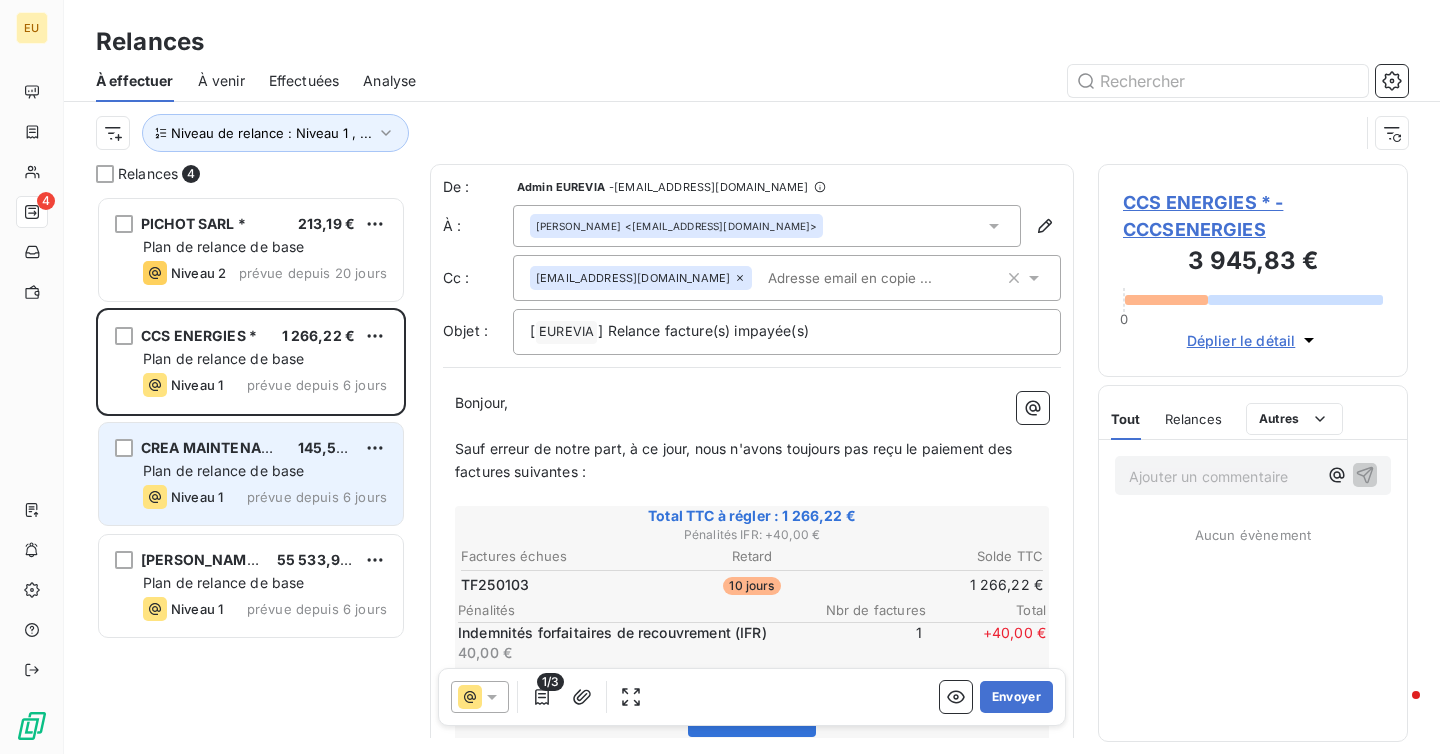 click on "Plan de relance de base" at bounding box center (223, 470) 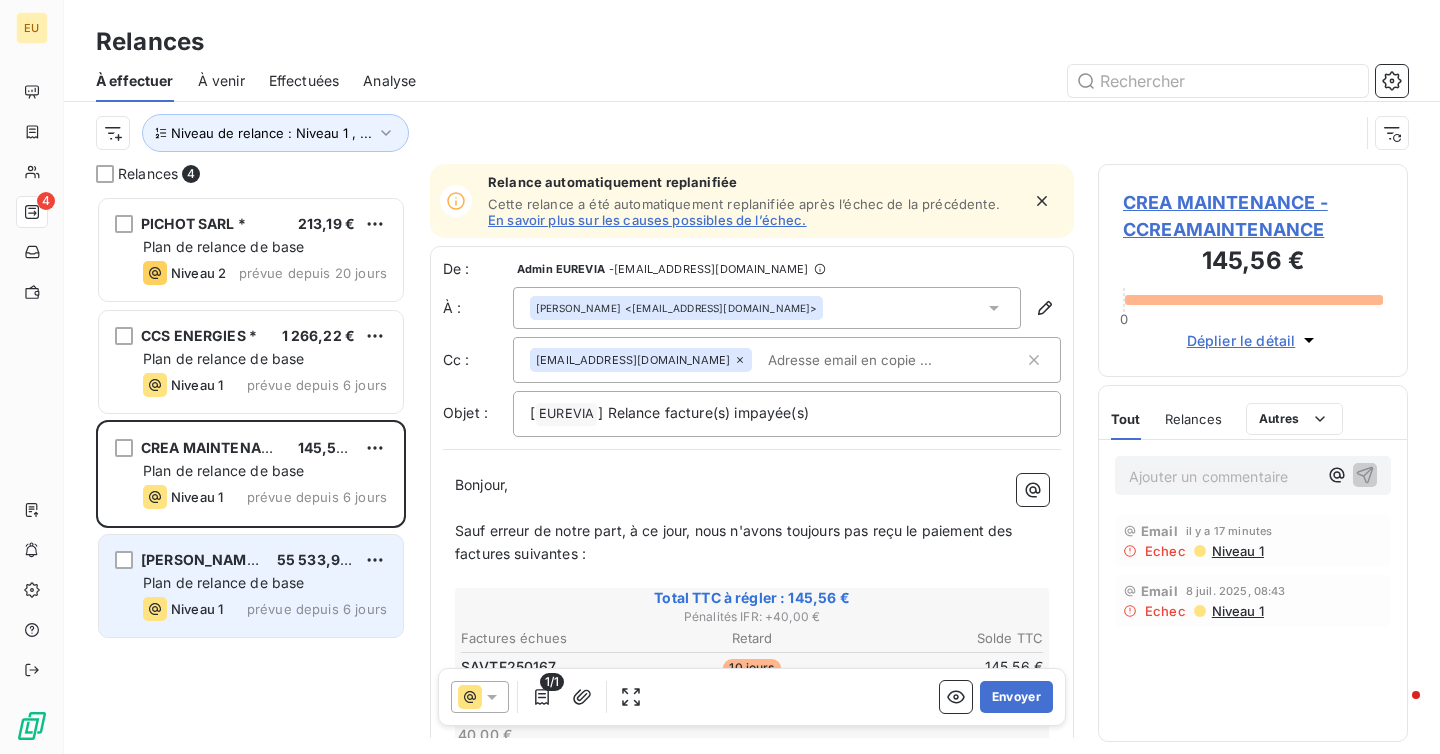click on "Plan de relance de base" at bounding box center (223, 582) 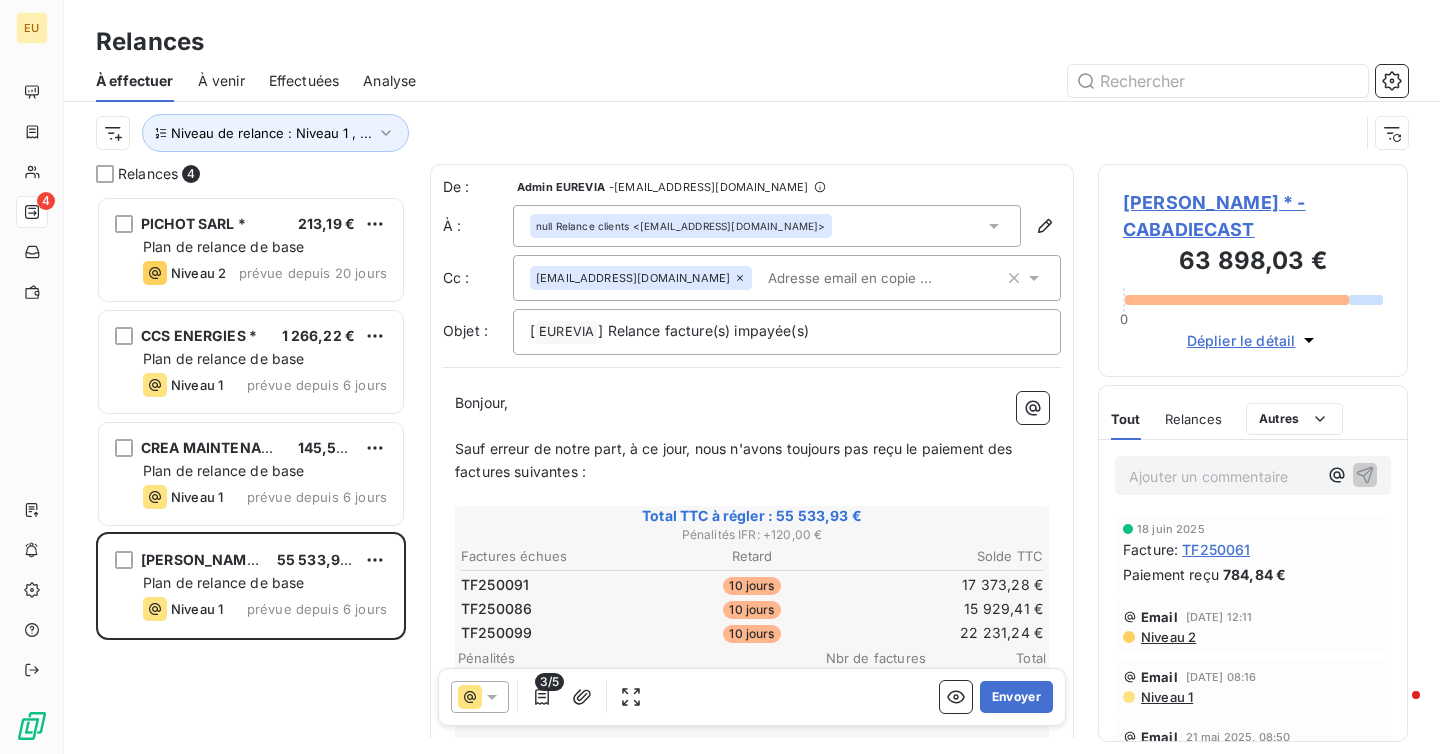 click on "Effectuées" at bounding box center [304, 81] 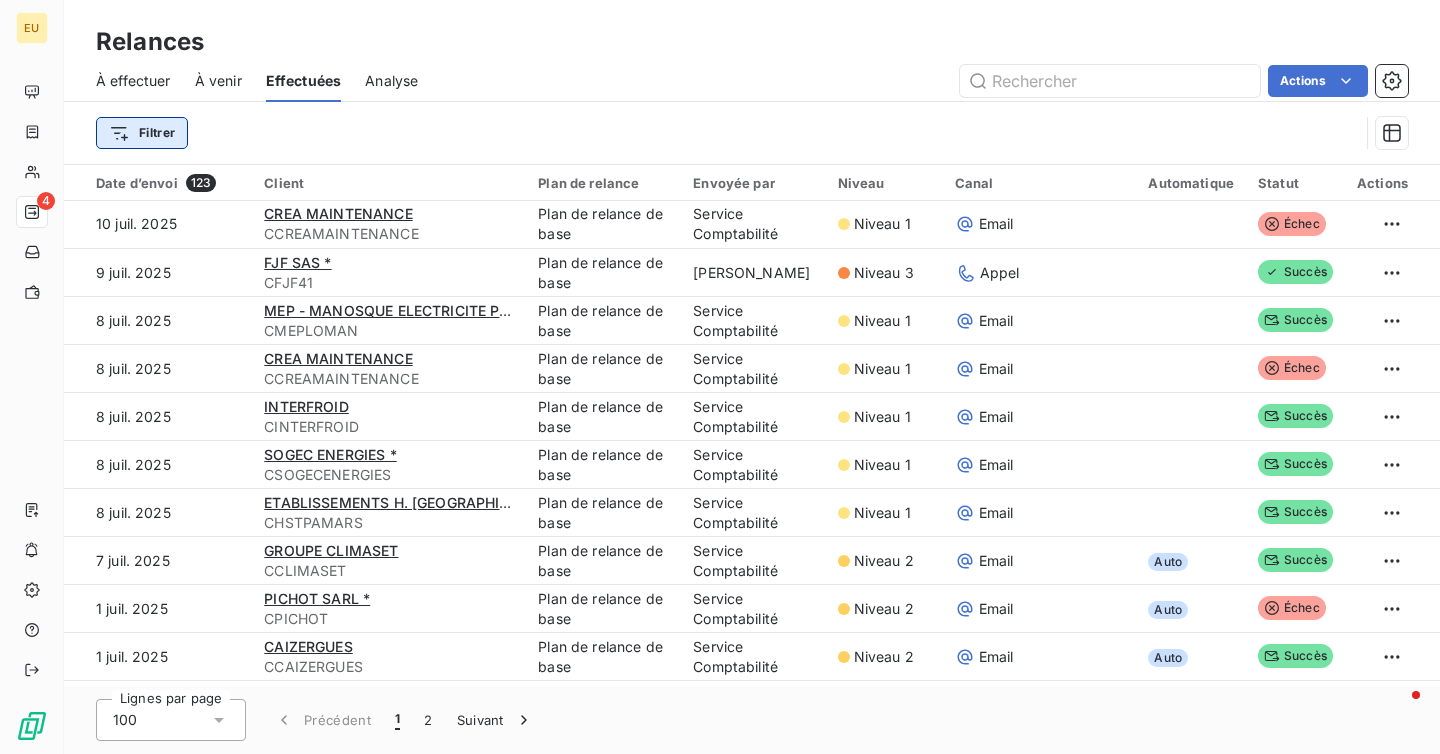 click on "EU 4 Relances À effectuer À venir Effectuées Analyse Actions Filtrer Date d’envoi 123 Client Plan de relance Envoyée par Niveau Canal Automatique Statut Actions 10 juil. 2025 CREA MAINTENANCE CCREAMAINTENANCE Plan de relance de base Service  Comptabilité Niveau 1 Email Échec 9 juil. 2025 FJF SAS * CFJF41 Plan de relance de base Améline Montbrun Niveau 3 Appel Succès 8 juil. 2025 MEP - MANOSQUE ELECTRICITE PLOMBERI * CMEPLOMAN Plan de relance de base Service  Comptabilité Niveau 1 Email Succès 8 juil. 2025 CREA MAINTENANCE CCREAMAINTENANCE Plan de relance de base Service  Comptabilité Niveau 1 Email Échec 8 juil. 2025 INTERFROID CINTERFROID Plan de relance de base Service  Comptabilité Niveau 1 Email Succès 8 juil. 2025 SOGEC ENERGIES * CSOGECENERGIES Plan de relance de base Service  Comptabilité Niveau 1 Email Succès 8 juil. 2025 ETABLISSEMENTS H. SAINT- PAUL CHSTPAMARS Plan de relance de base Service  Comptabilité Niveau 1 Email Succès 7 juil. 2025 GROUPE CLIMASET Email 1" at bounding box center (720, 377) 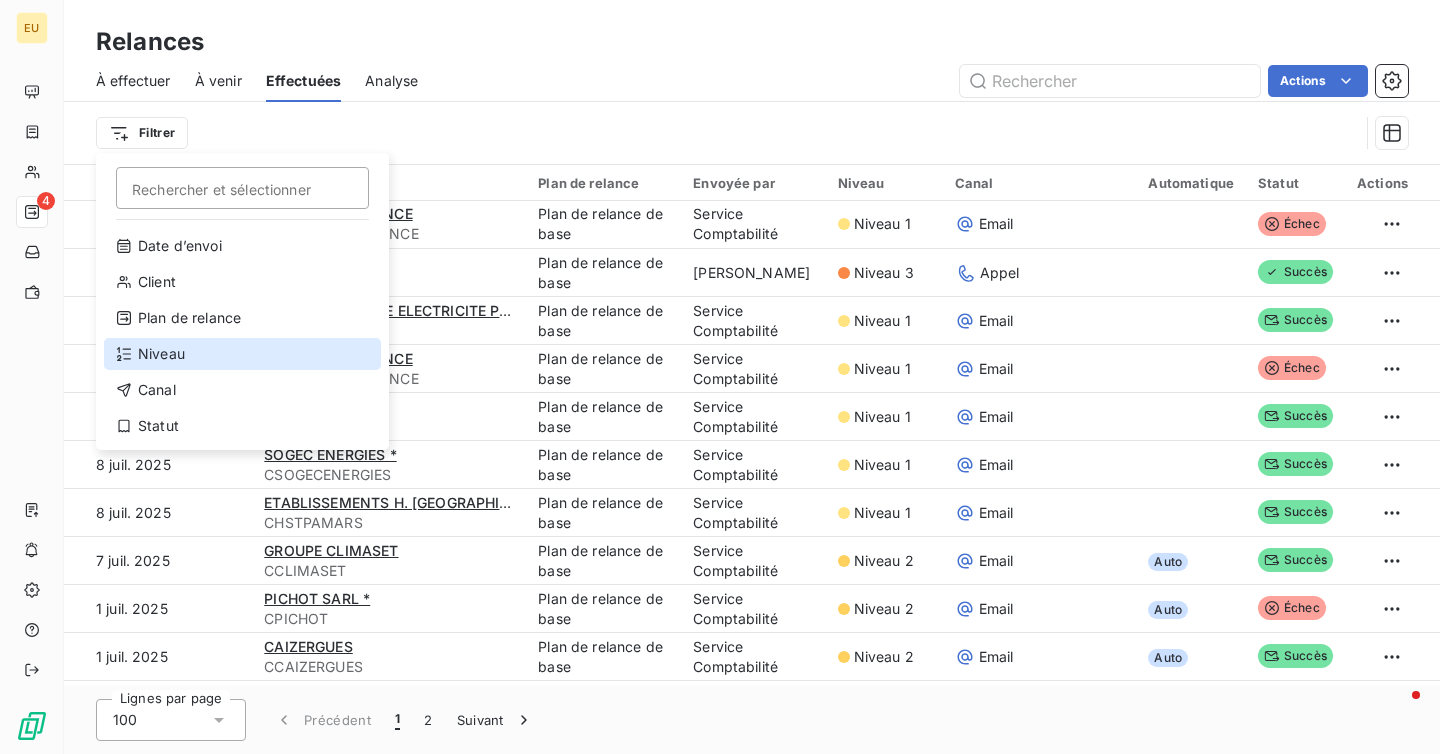 click on "Niveau" at bounding box center (242, 354) 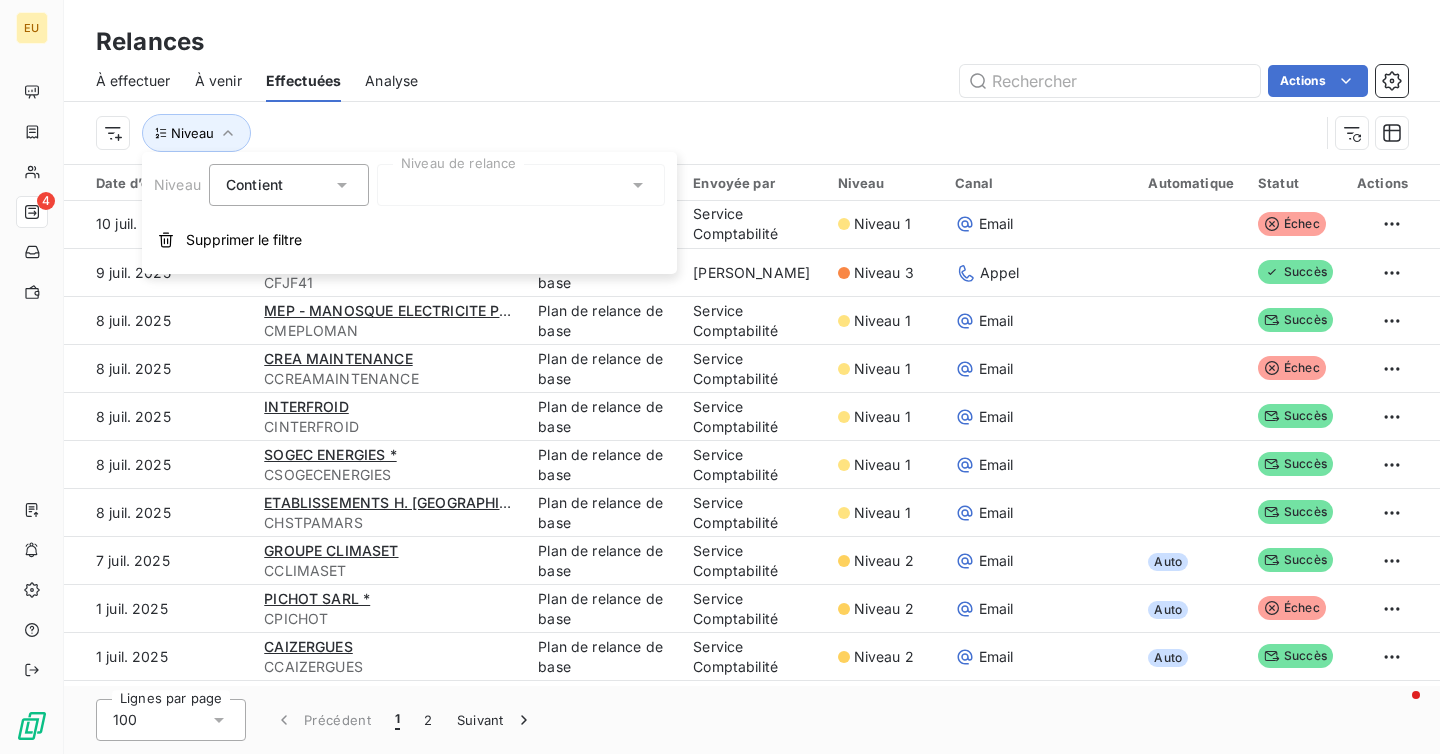 click at bounding box center [521, 185] 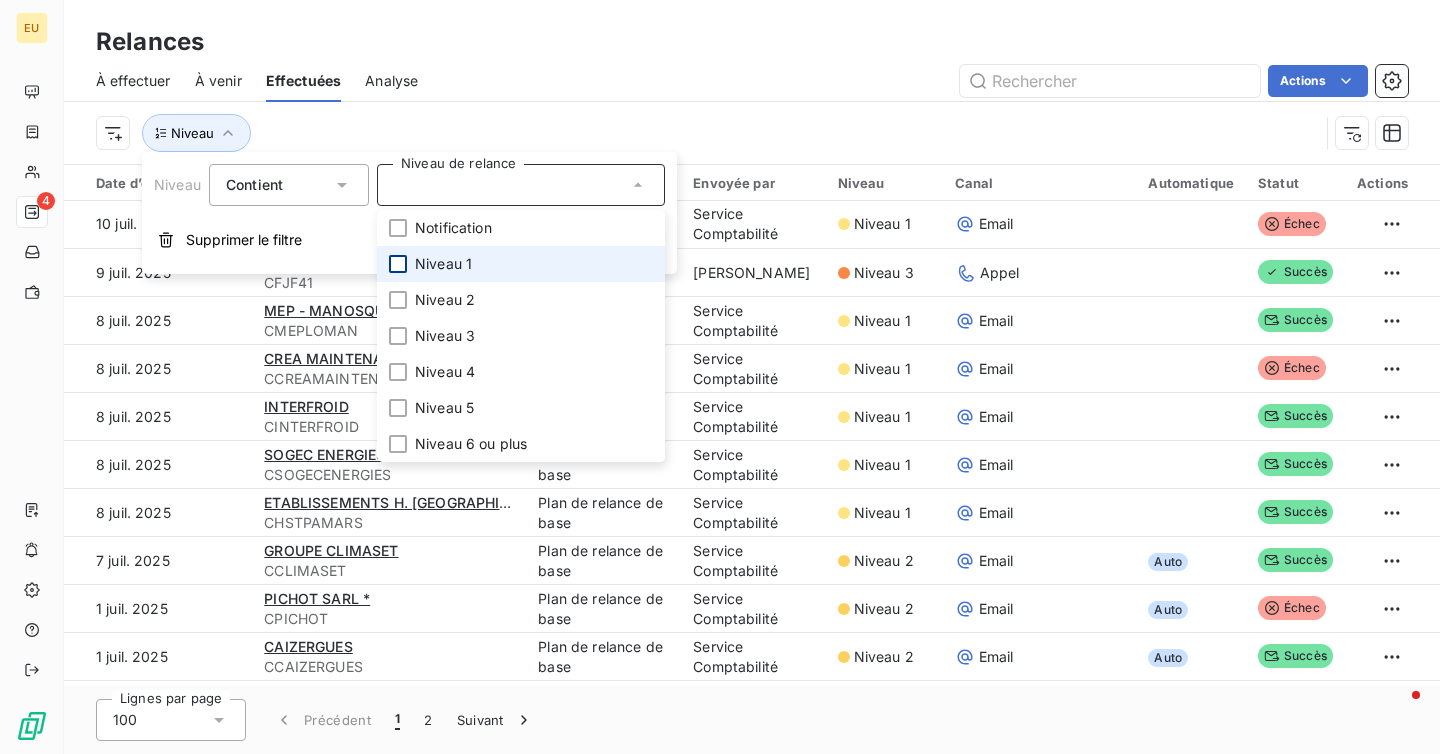click at bounding box center [398, 264] 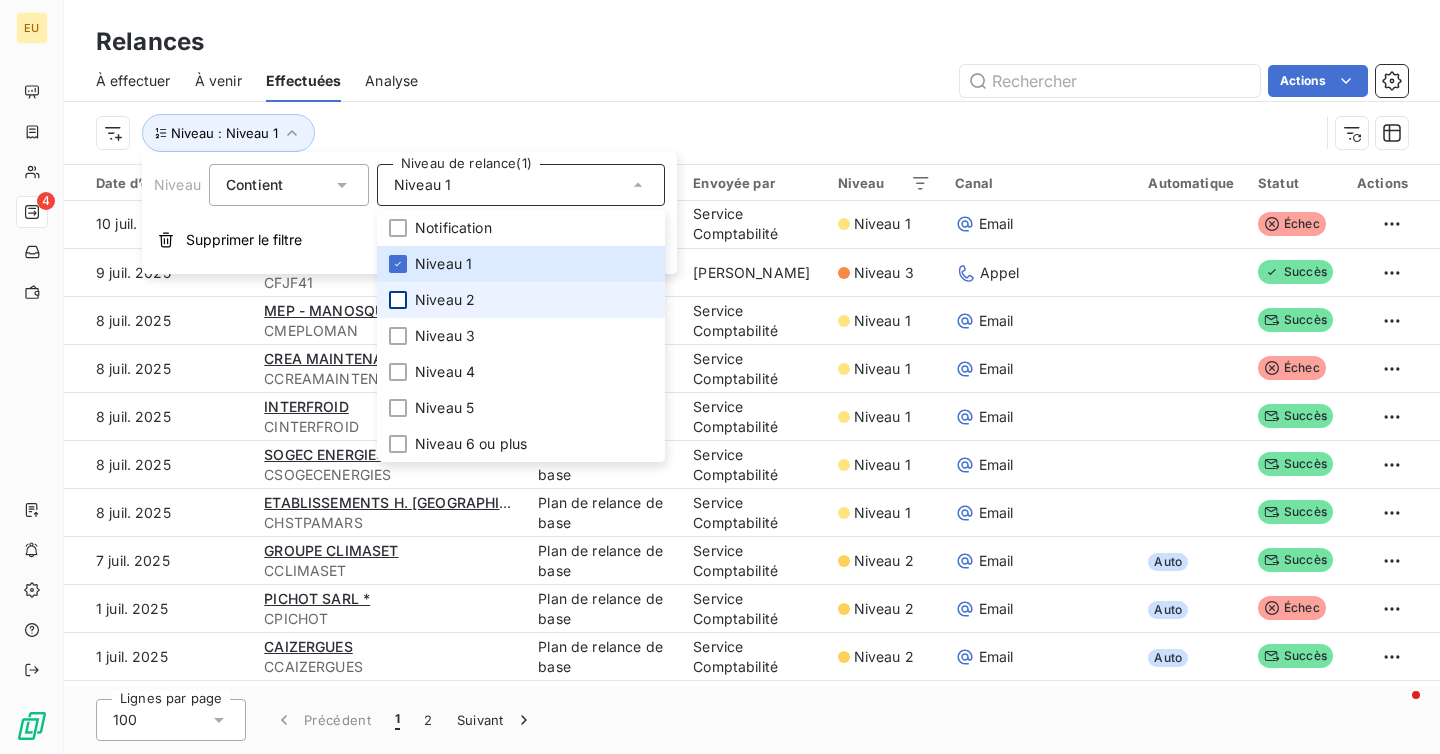 click at bounding box center [398, 300] 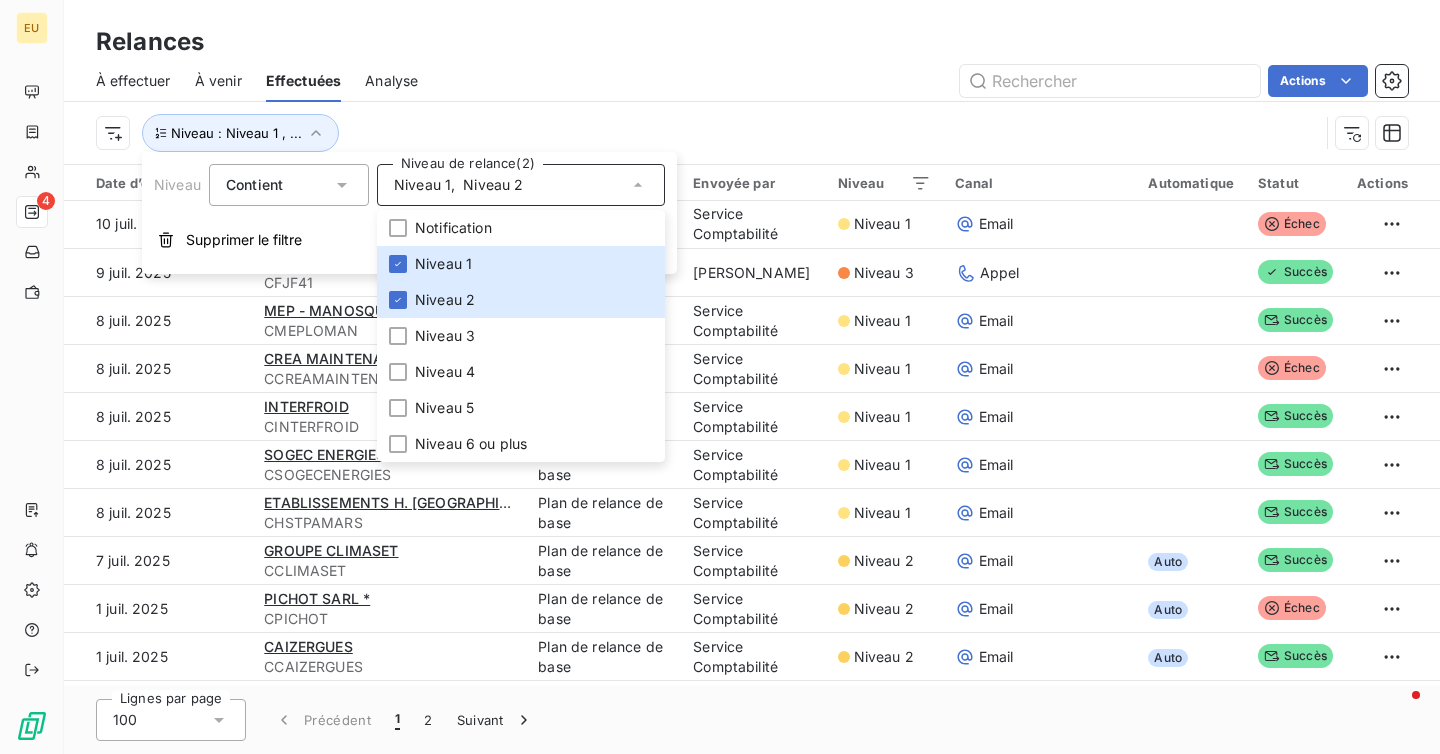 click on "Niveau  : Niveau 1 , ..." at bounding box center (707, 133) 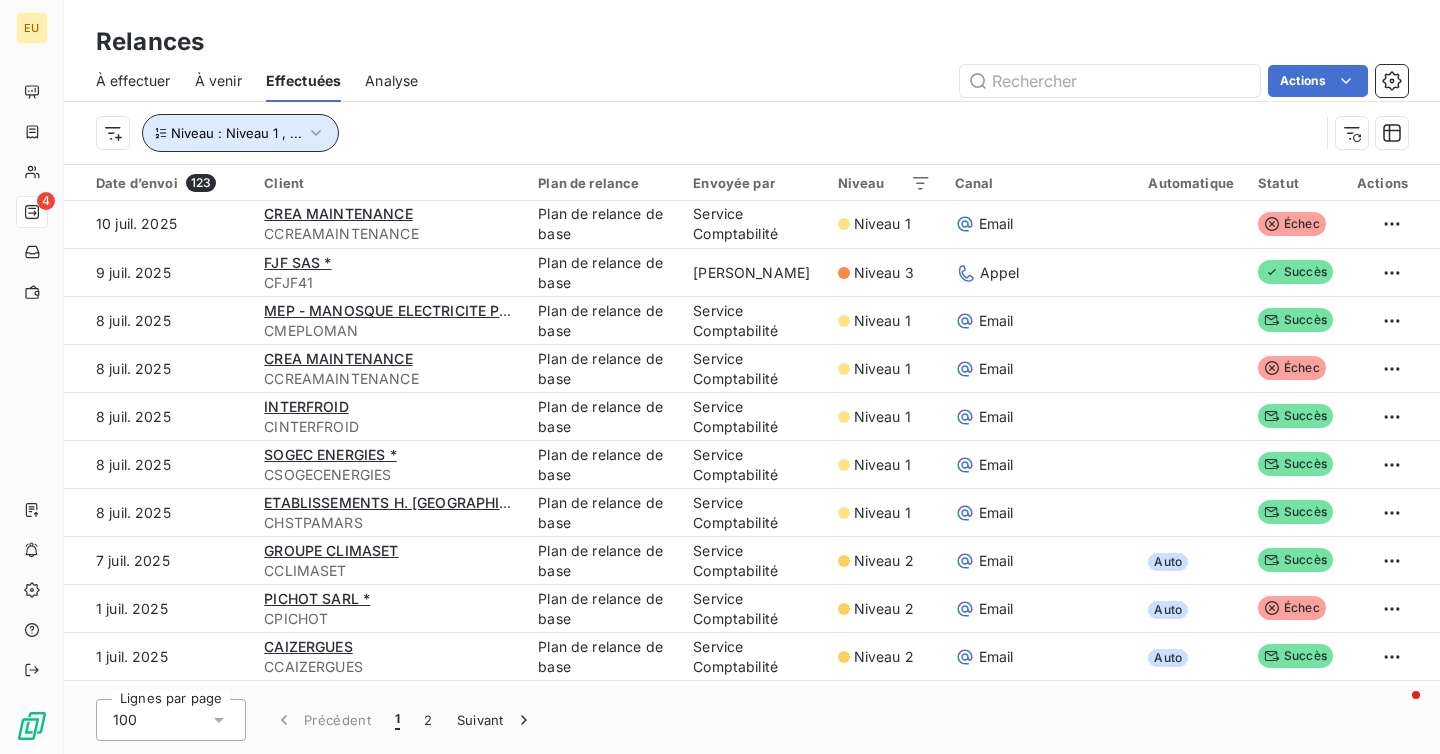 click 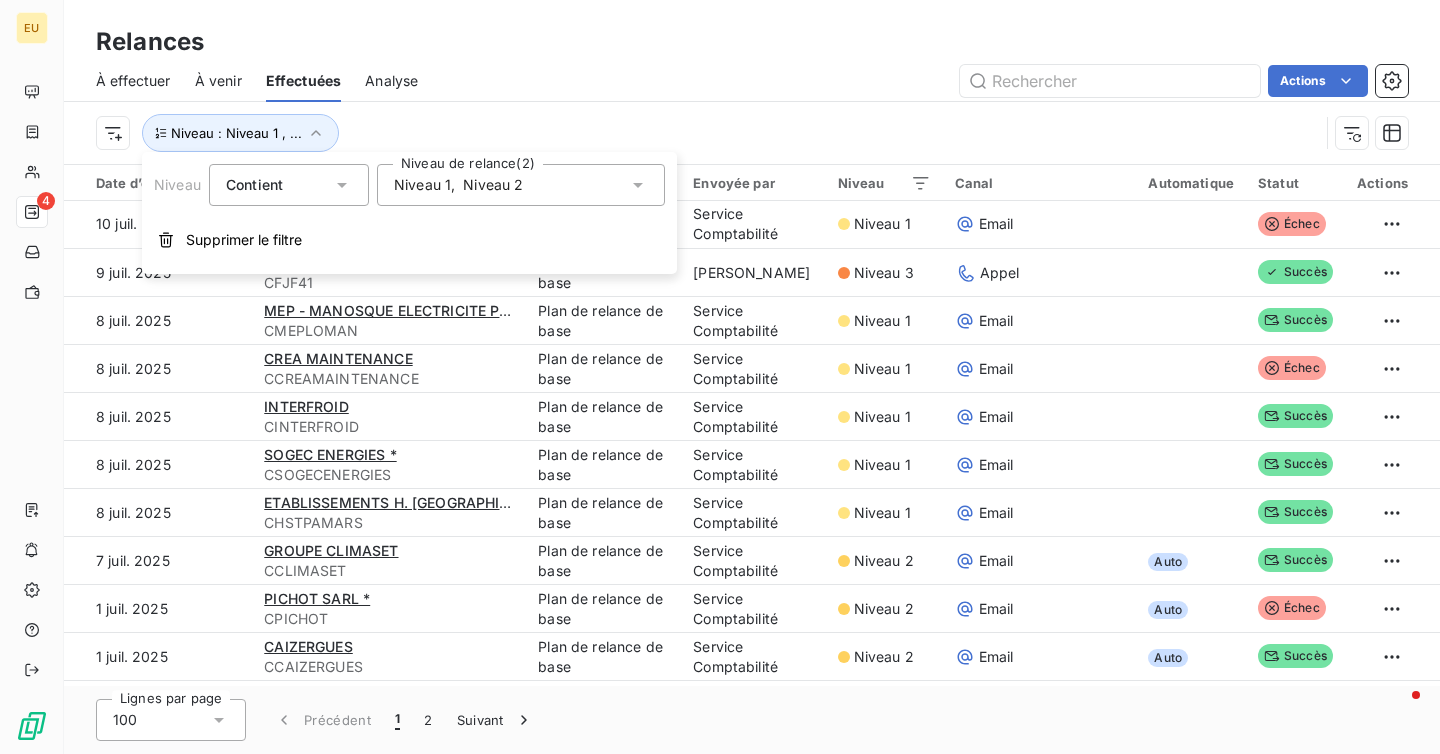 click on "Niveau 1 , Niveau 2" at bounding box center [521, 185] 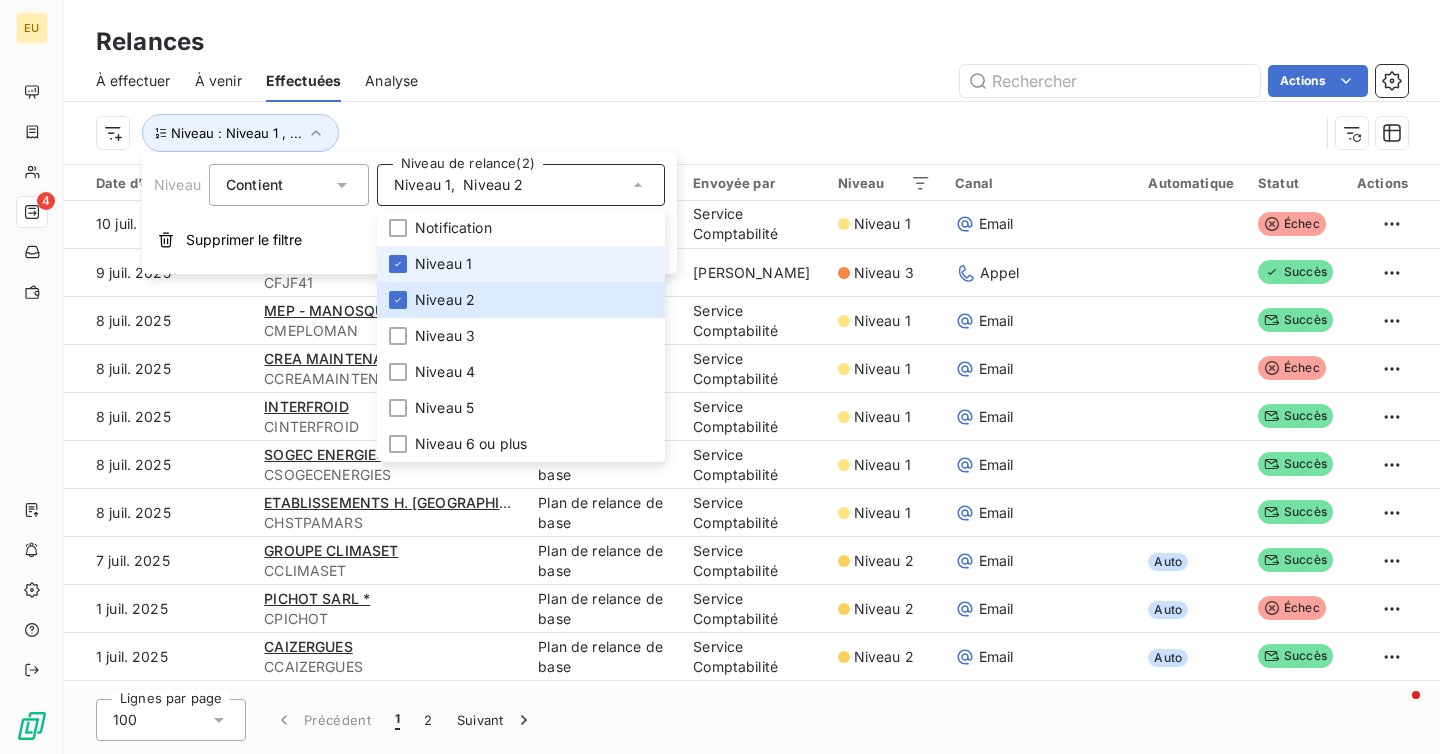 click on "Niveau  : Niveau 1 , ..." at bounding box center (707, 133) 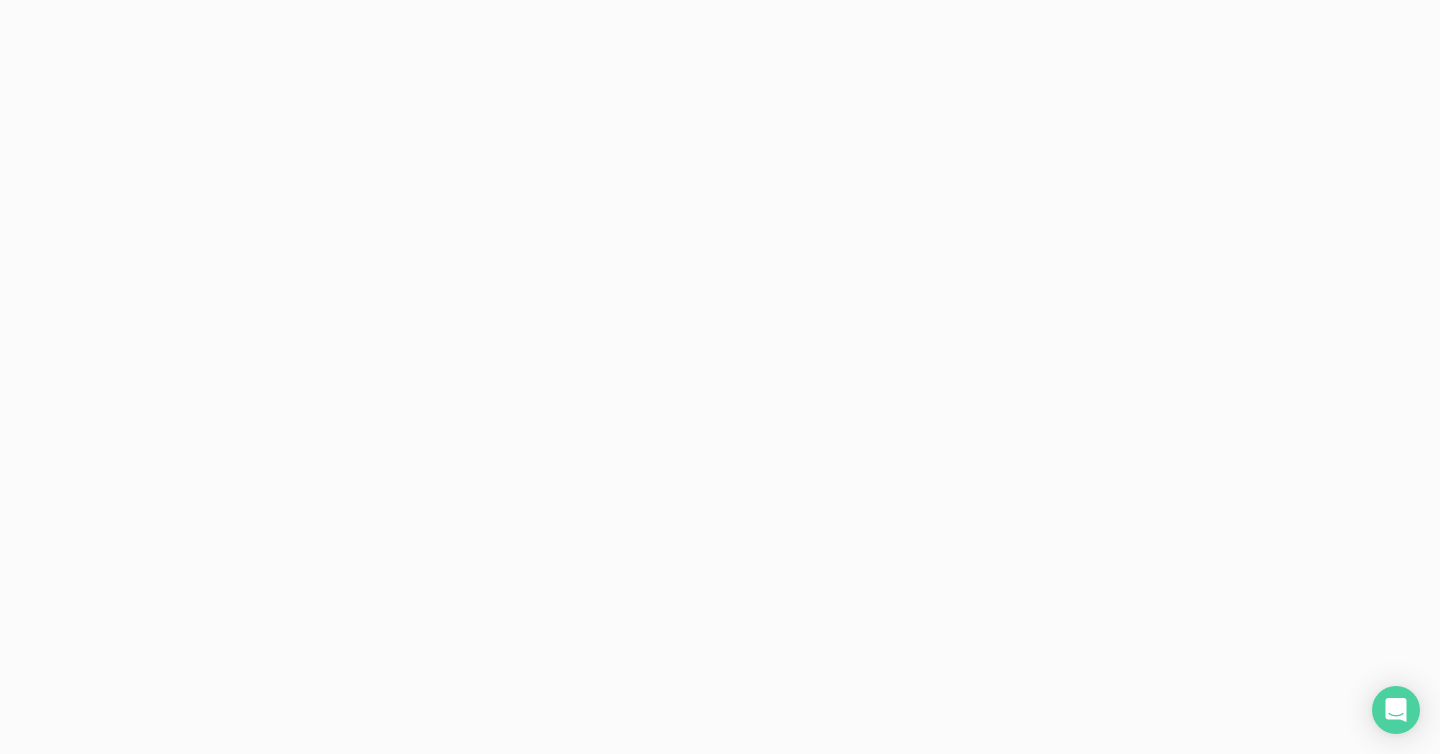 scroll, scrollTop: 0, scrollLeft: 0, axis: both 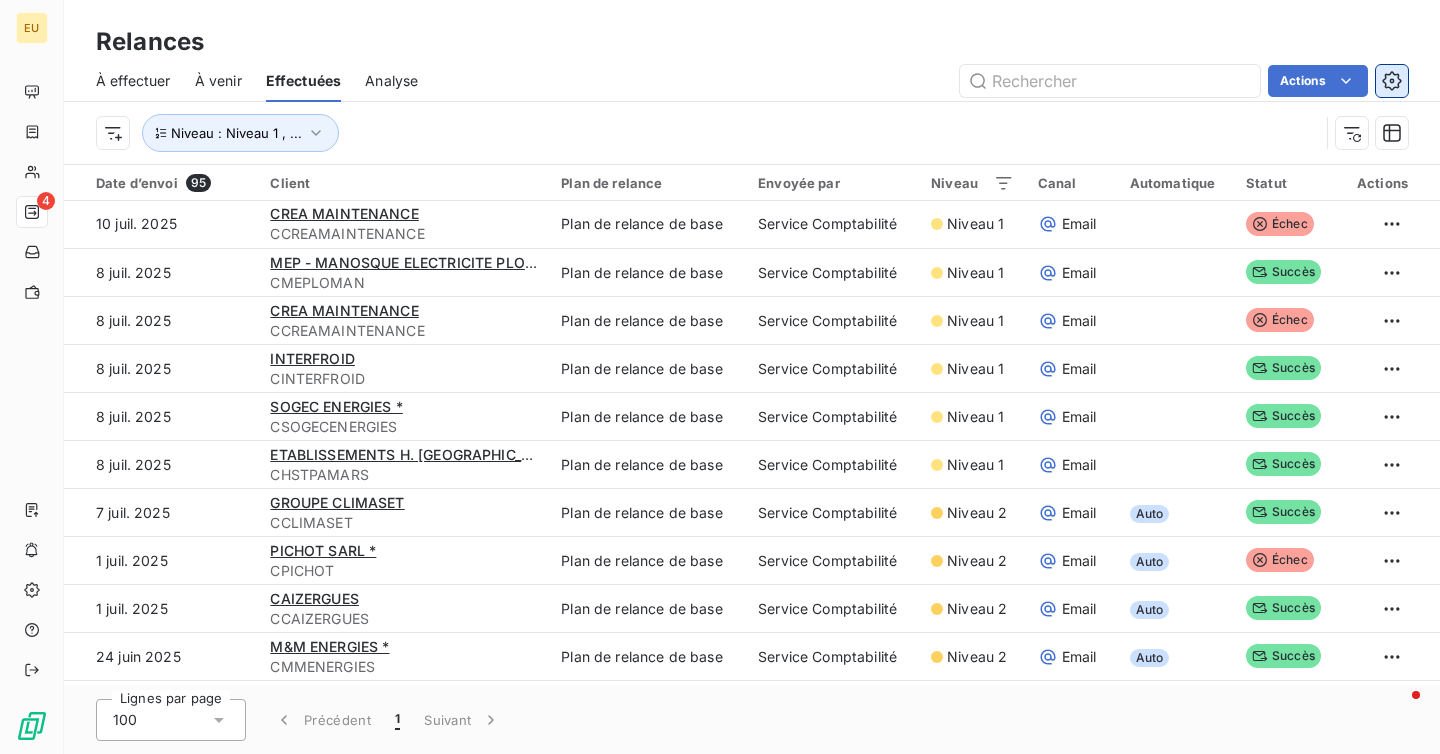 click 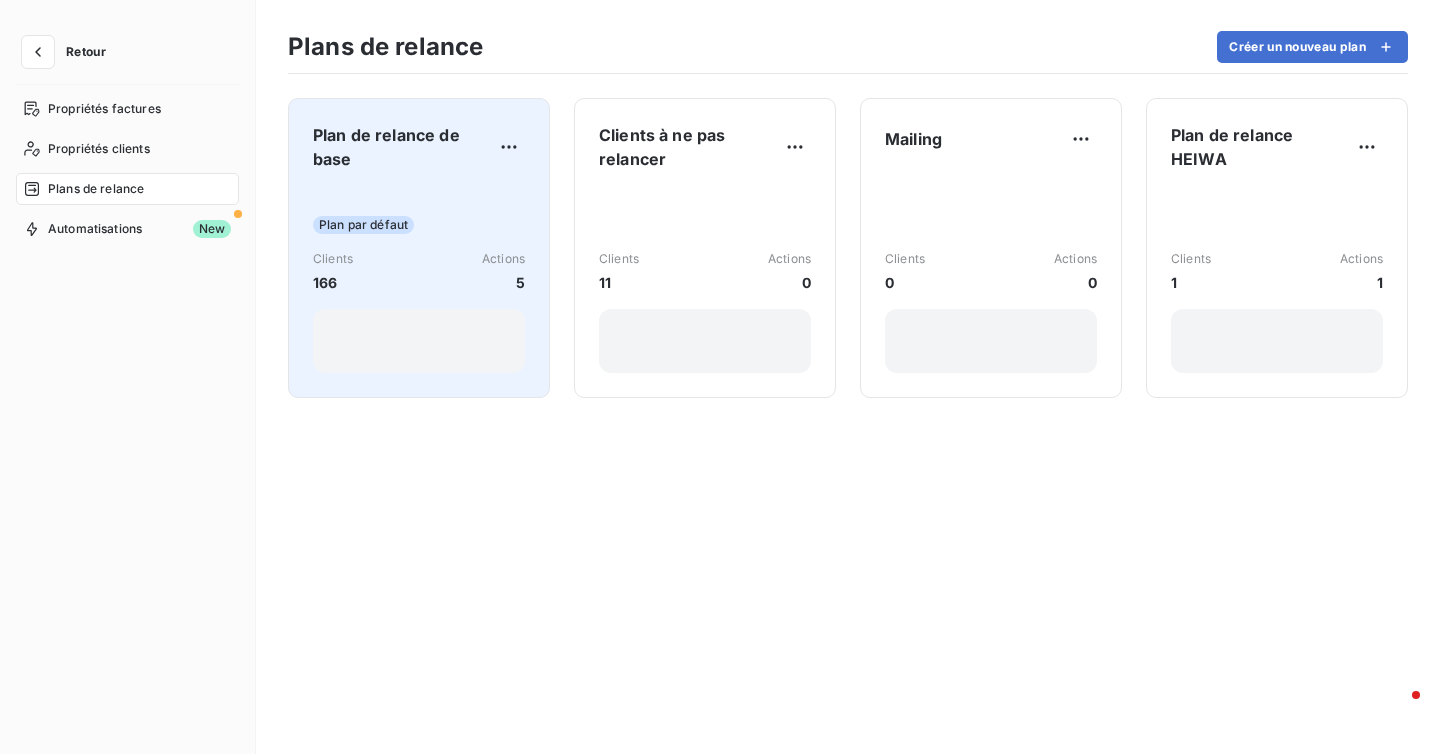 click on "Plan par défaut" at bounding box center (419, 225) 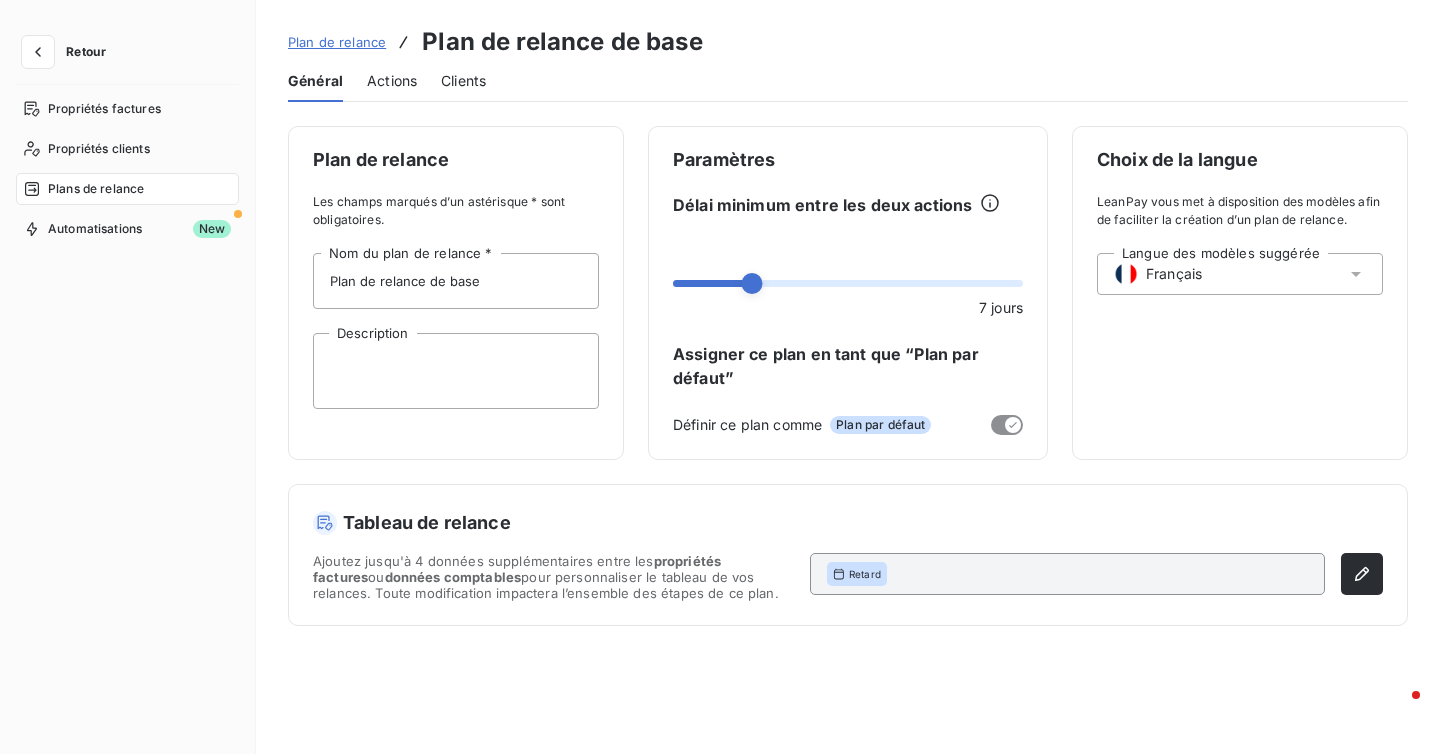 click on "Actions" at bounding box center (392, 81) 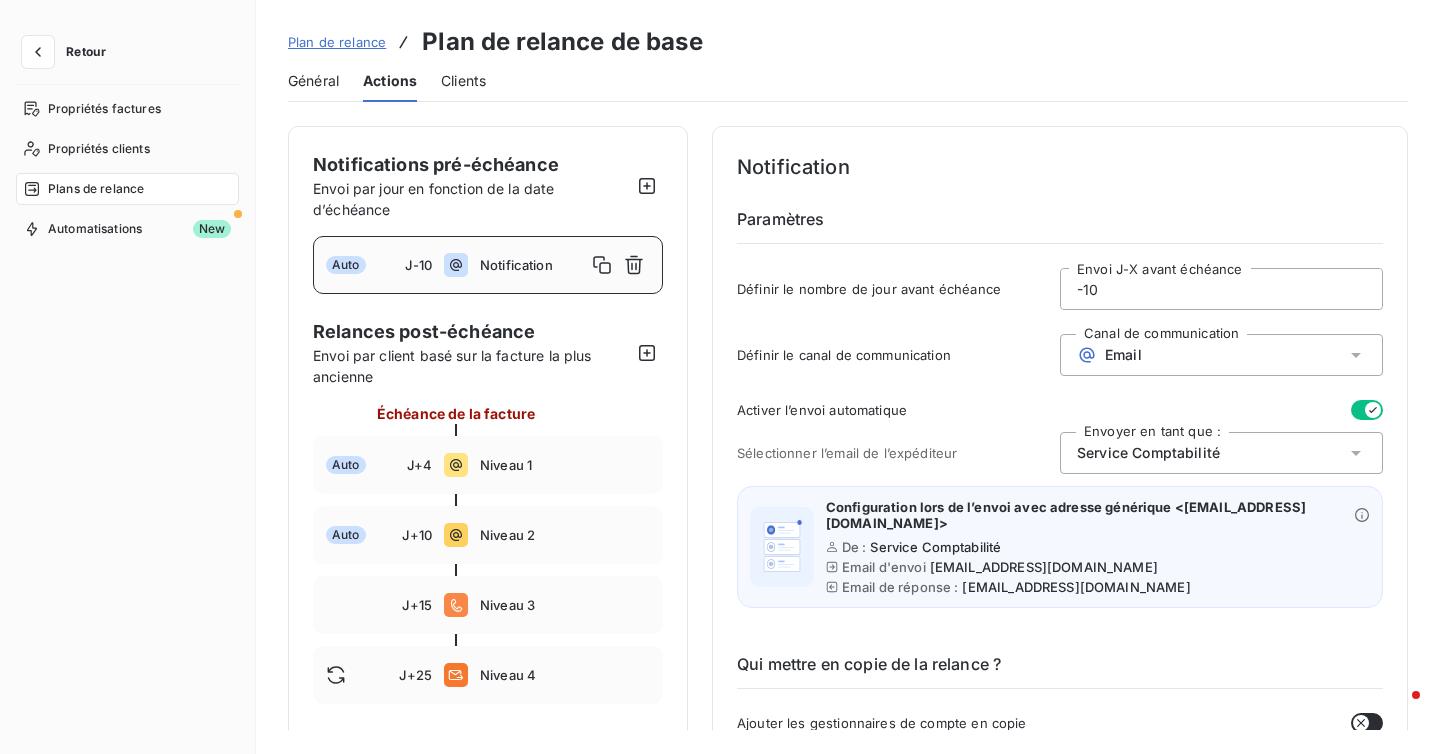 click on "Plan de relance" at bounding box center (337, 42) 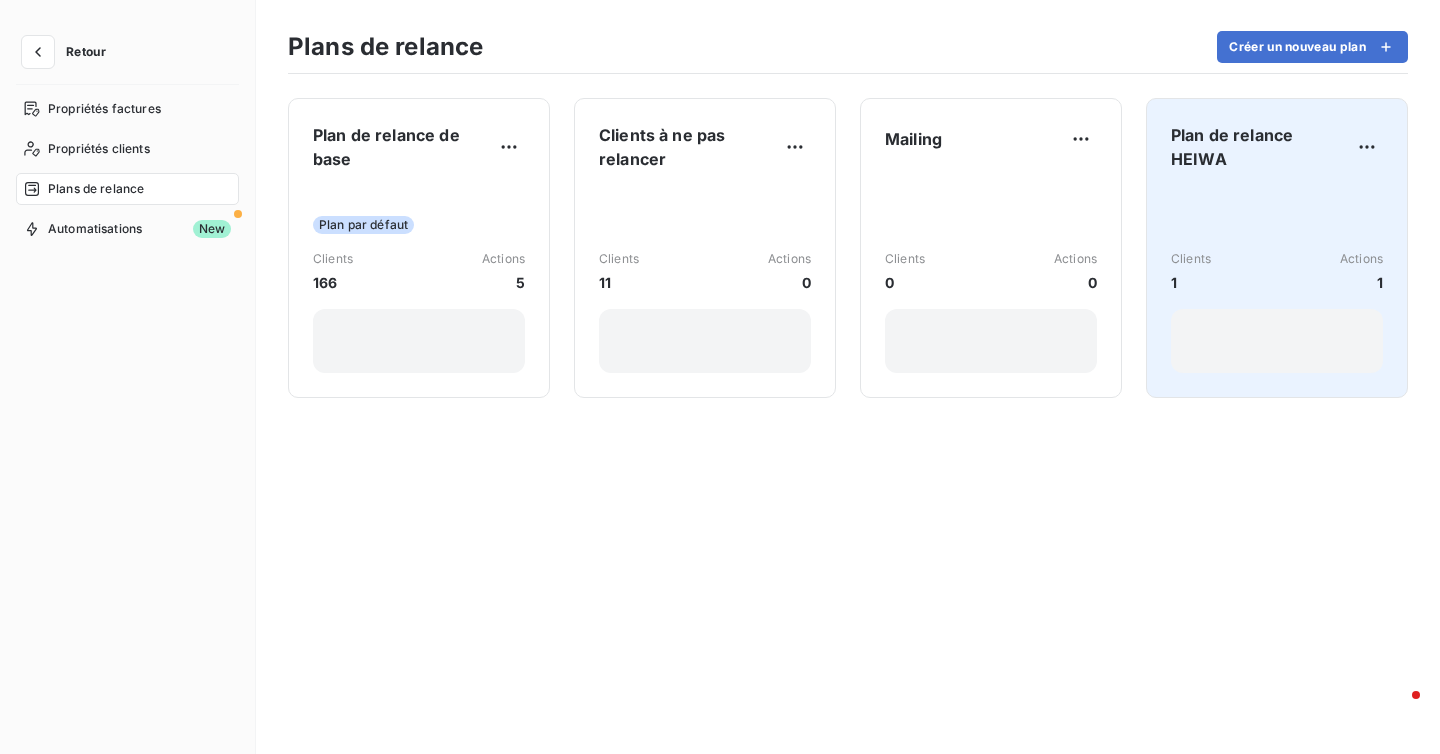 click on "Clients 1 Actions 1" at bounding box center (1277, 271) 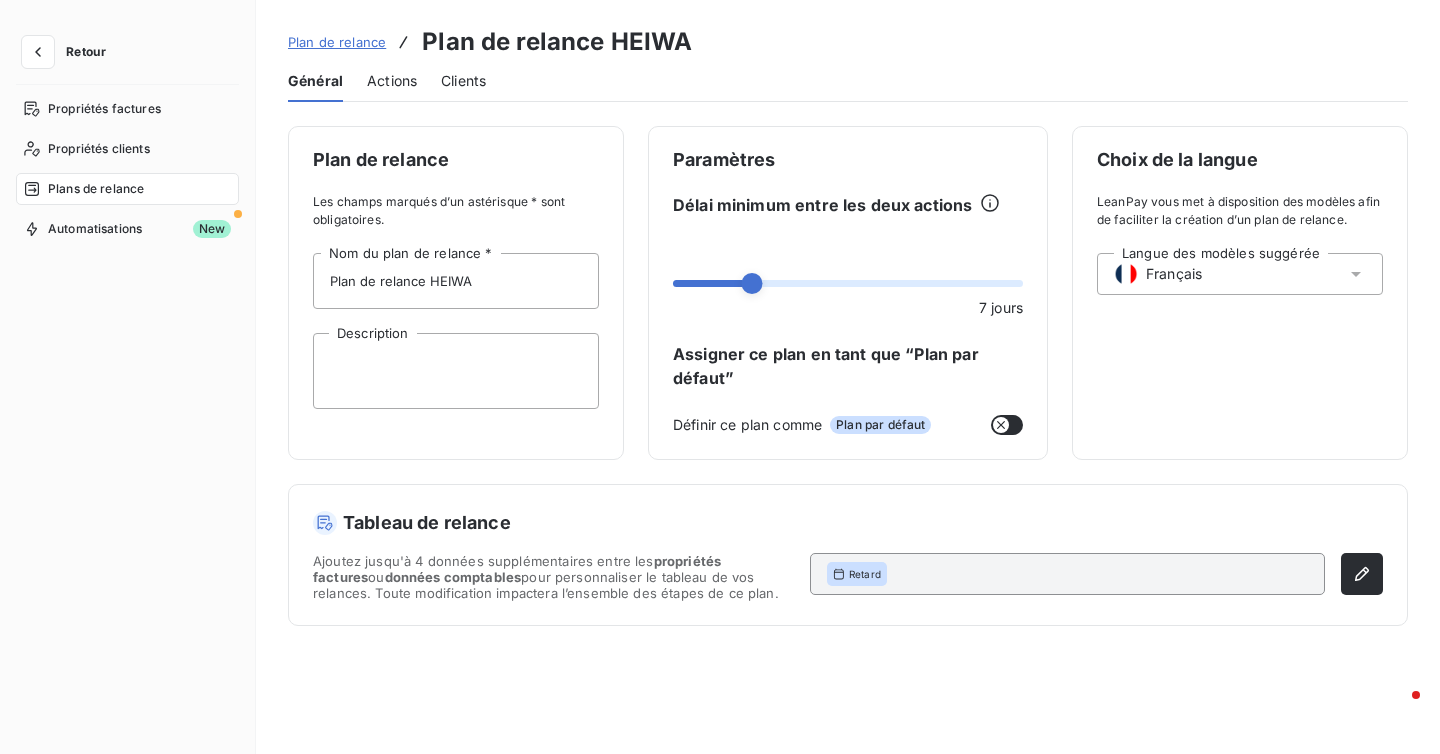 click on "Actions" at bounding box center (392, 81) 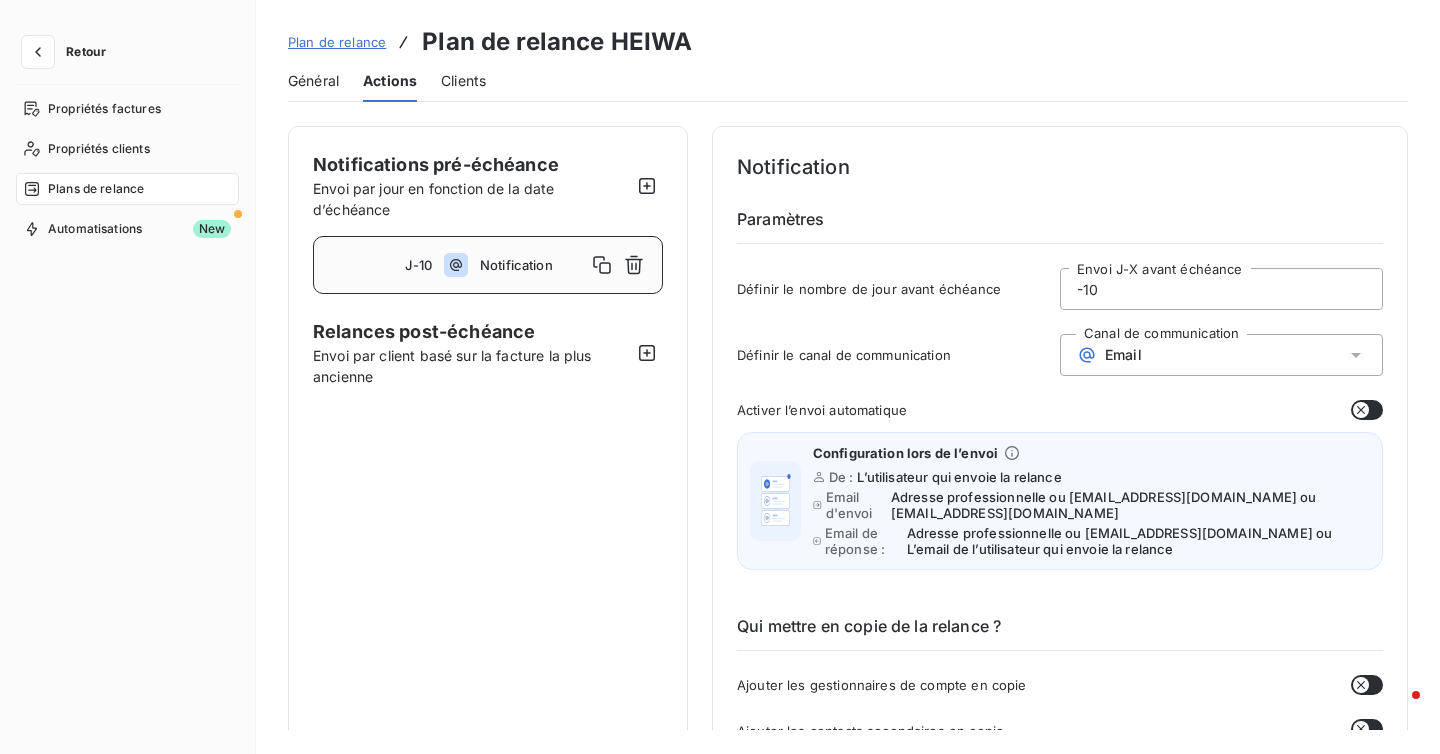 click on "Plan de relance" at bounding box center [337, 42] 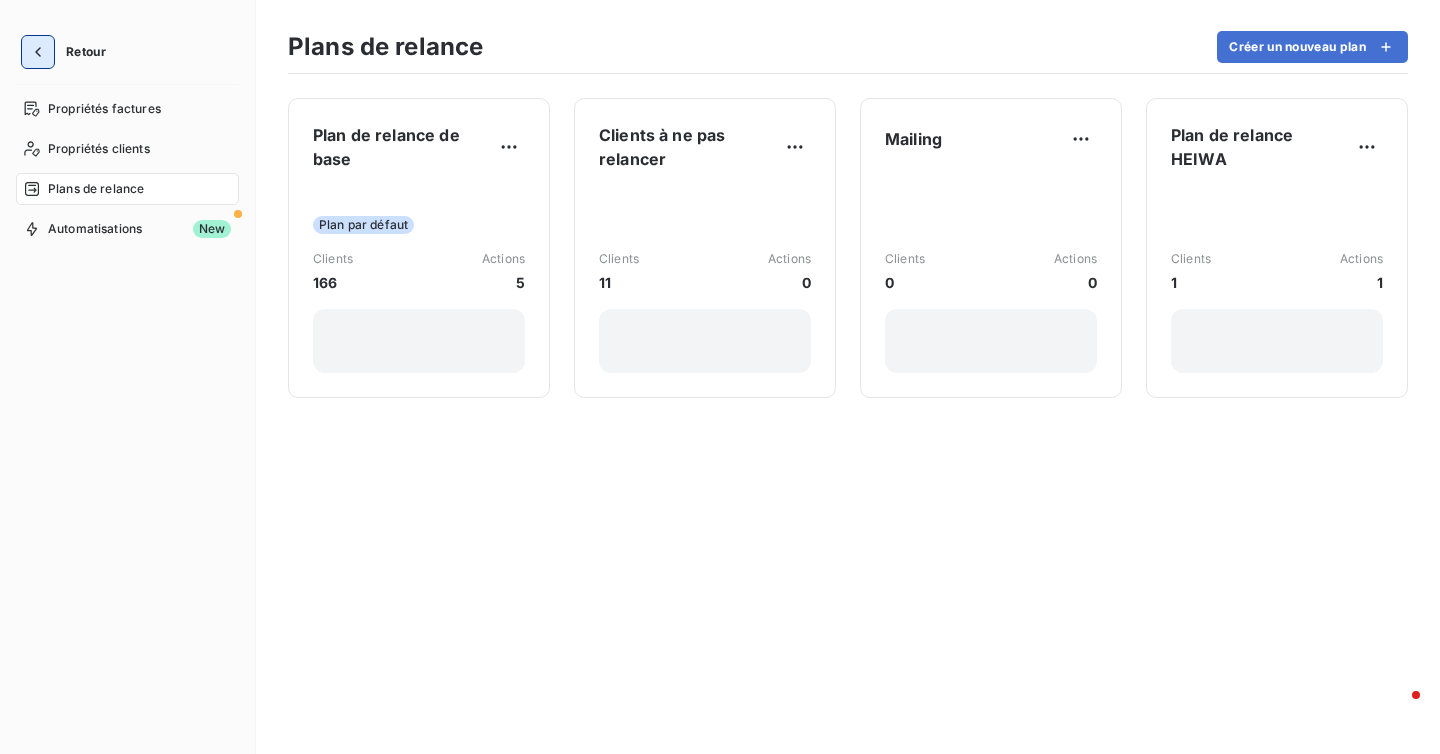 click at bounding box center (38, 52) 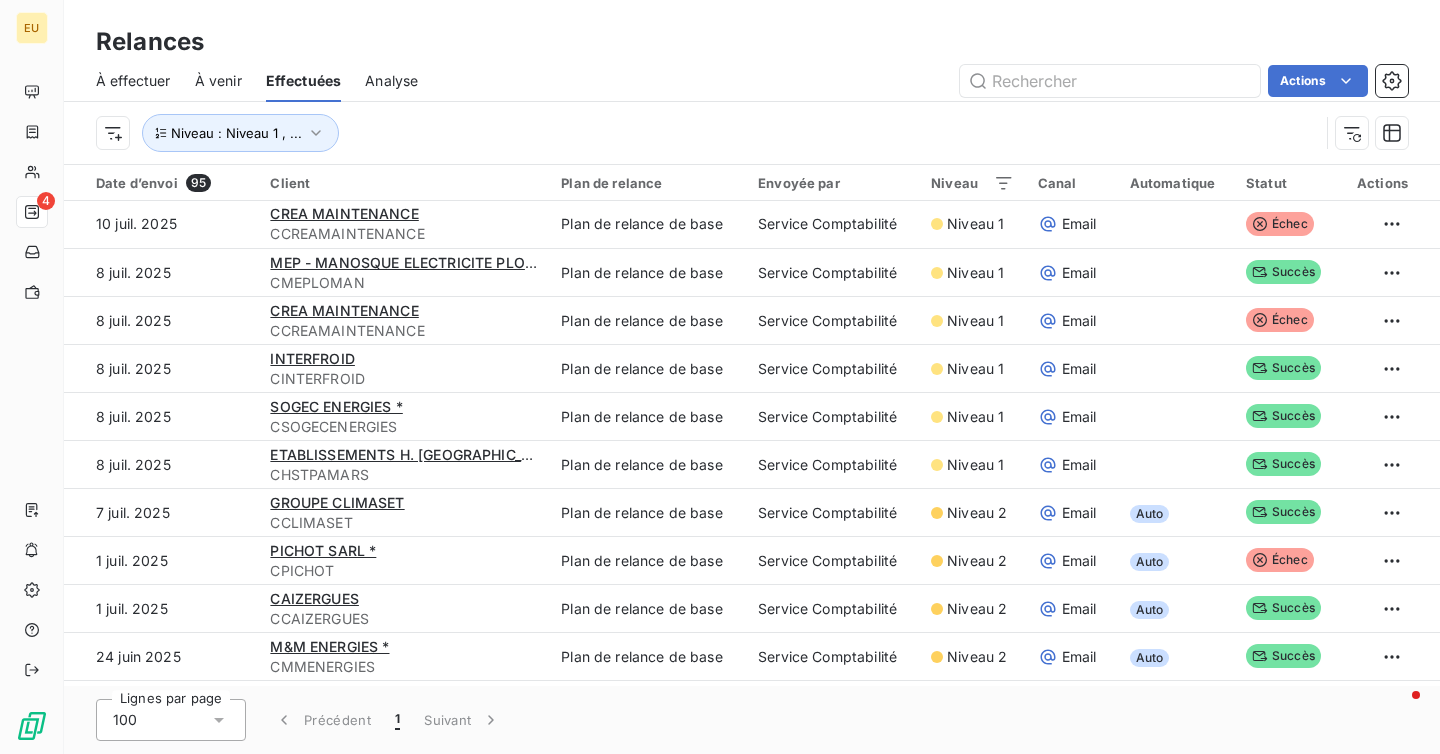 click on "À venir" at bounding box center [218, 81] 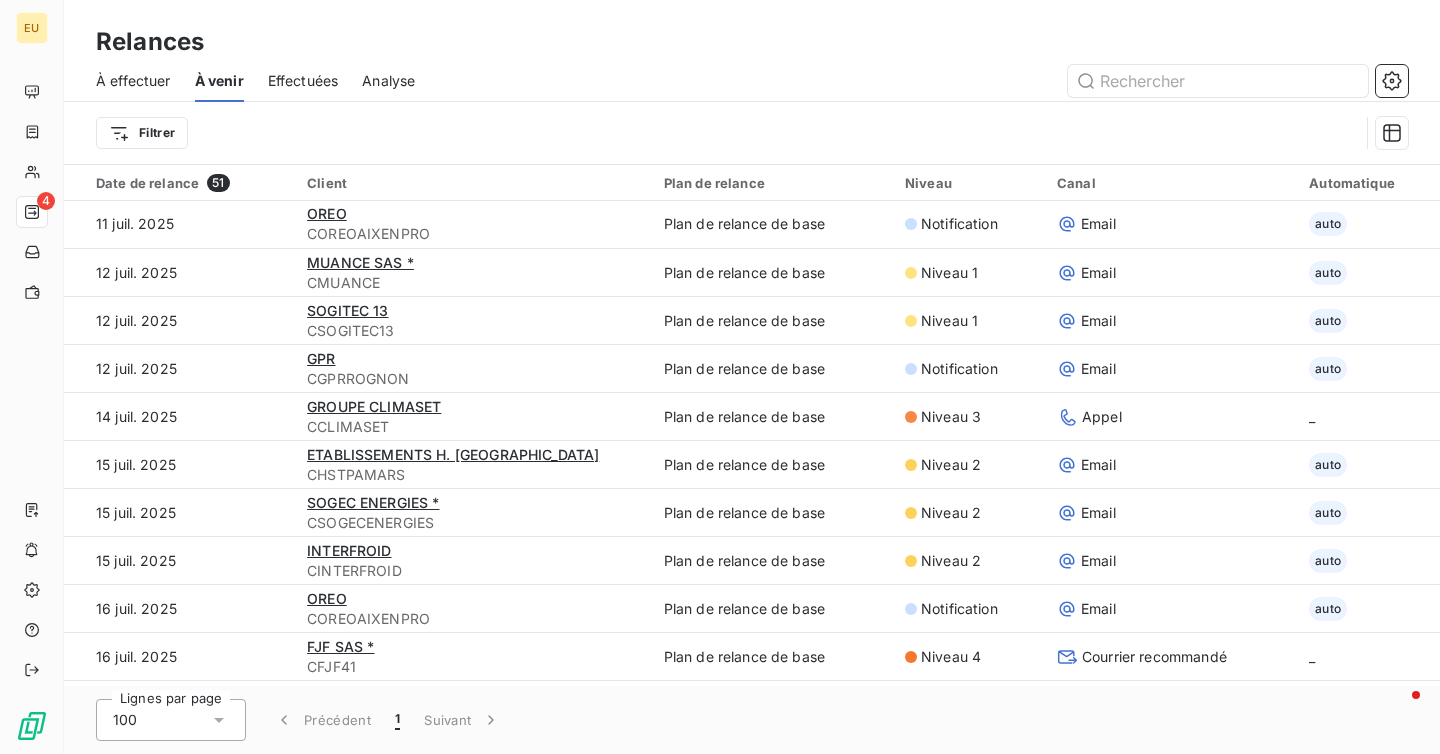 click on "À effectuer" at bounding box center (133, 81) 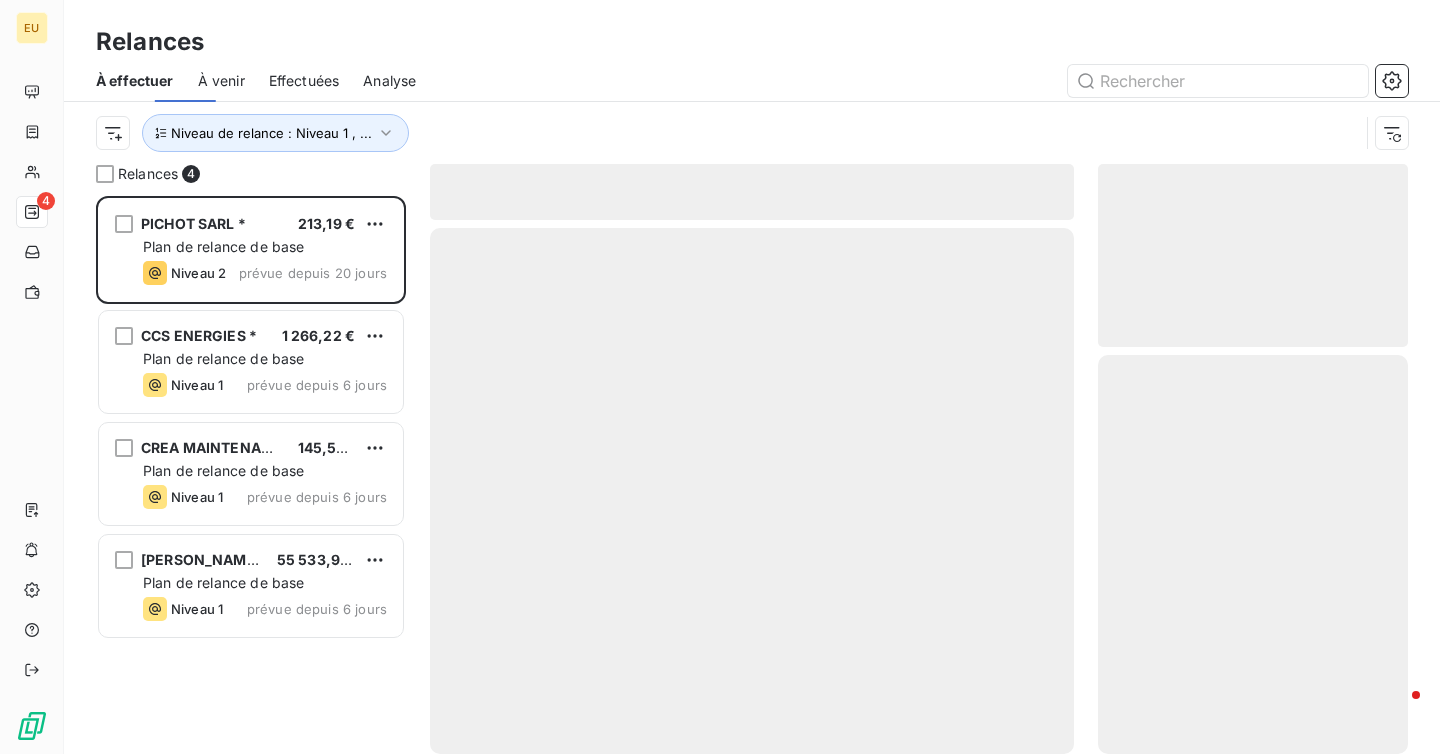 scroll, scrollTop: 1, scrollLeft: 1, axis: both 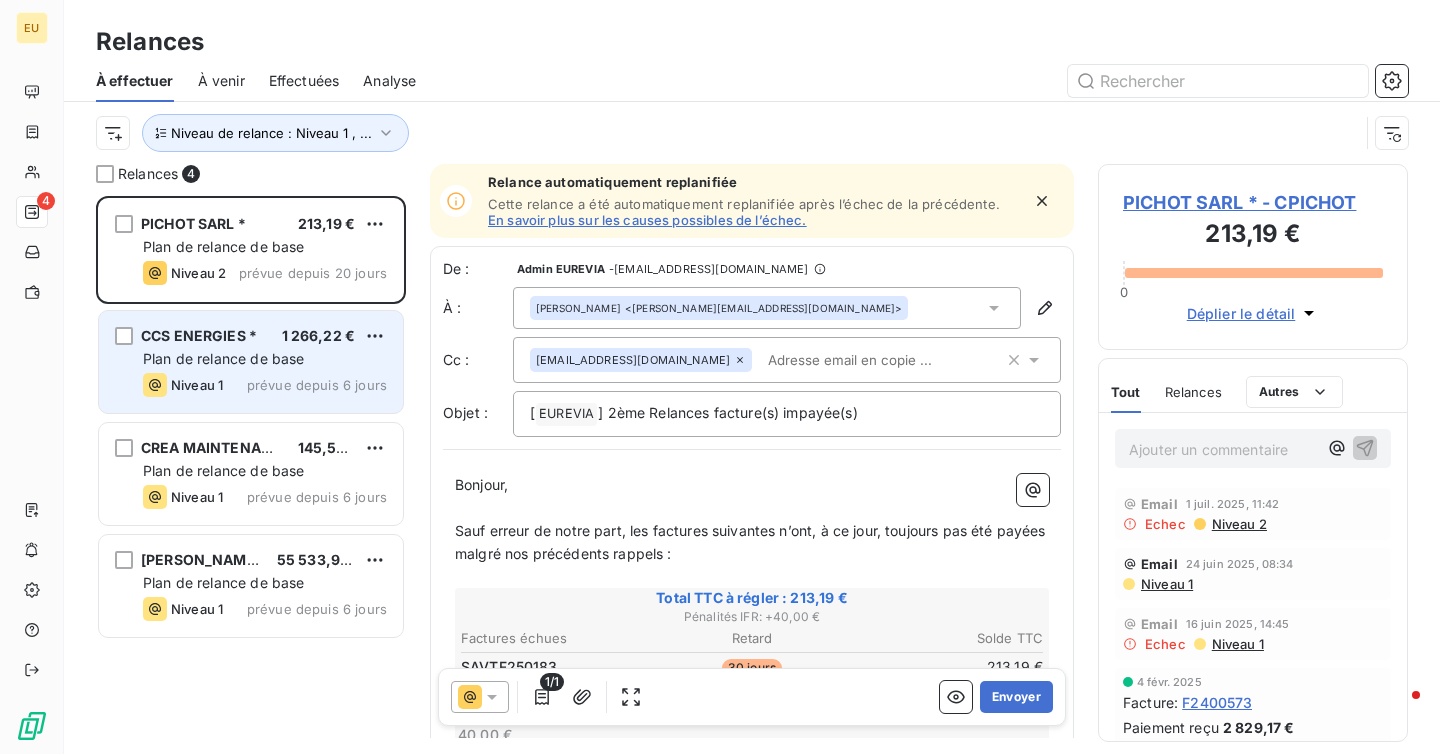 click on "Plan de relance de base" at bounding box center [265, 359] 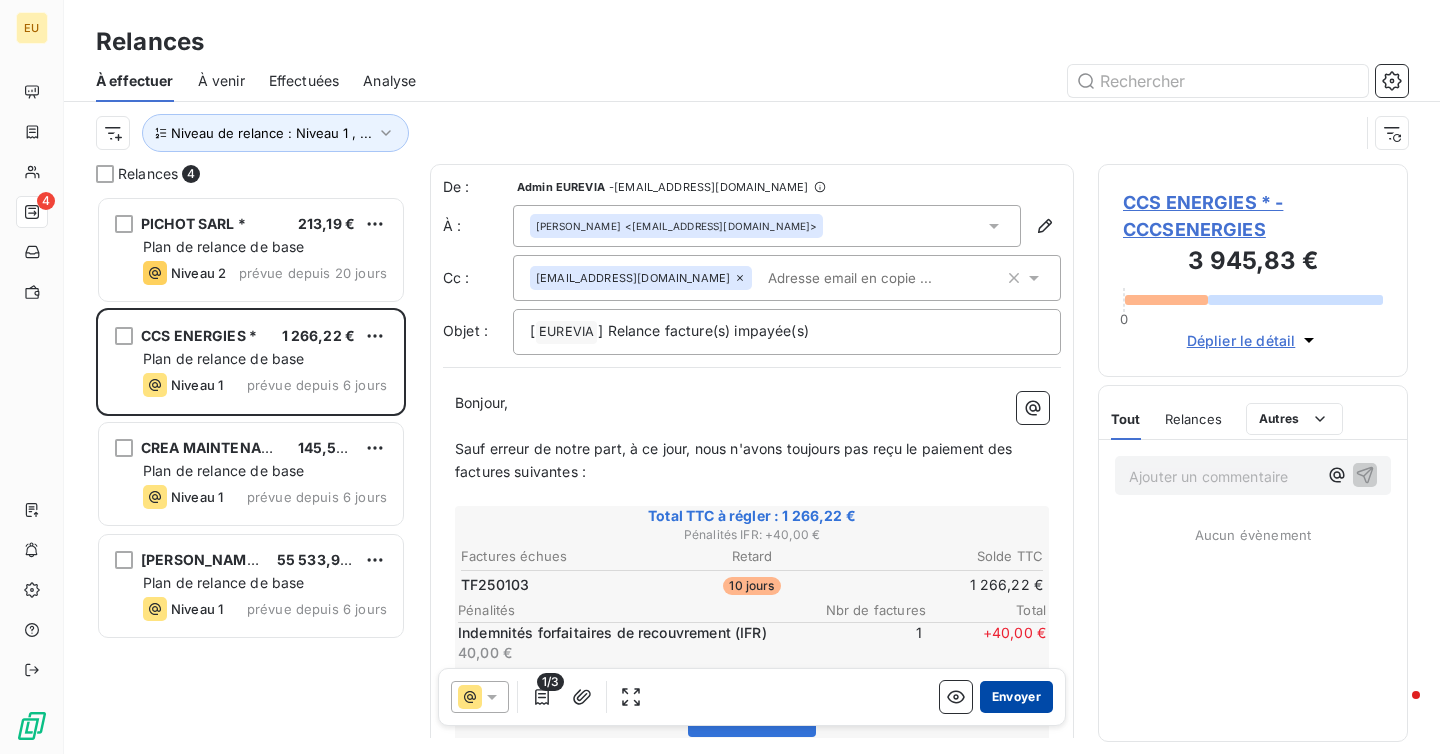 click on "Envoyer" at bounding box center (1016, 697) 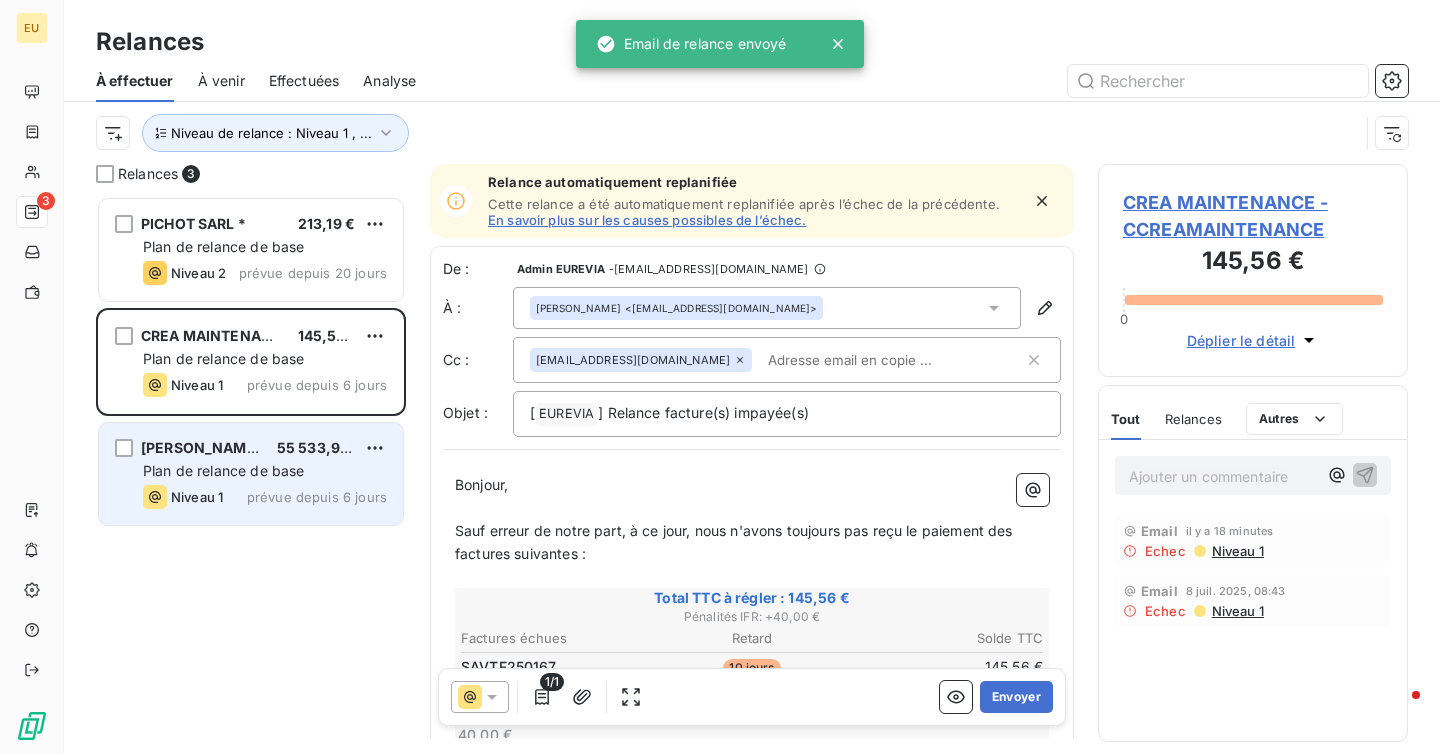 click on "Plan de relance de base" at bounding box center (223, 470) 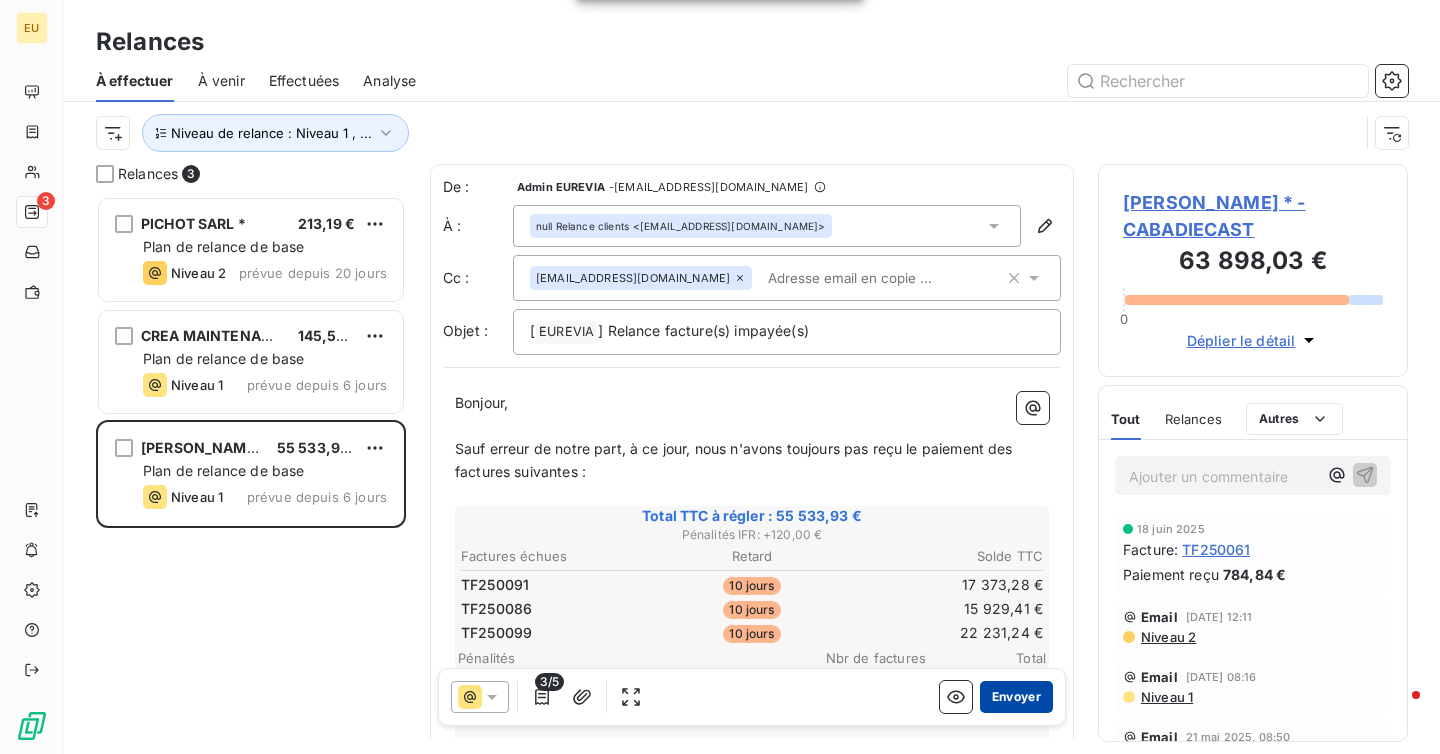 click on "Envoyer" at bounding box center (1016, 697) 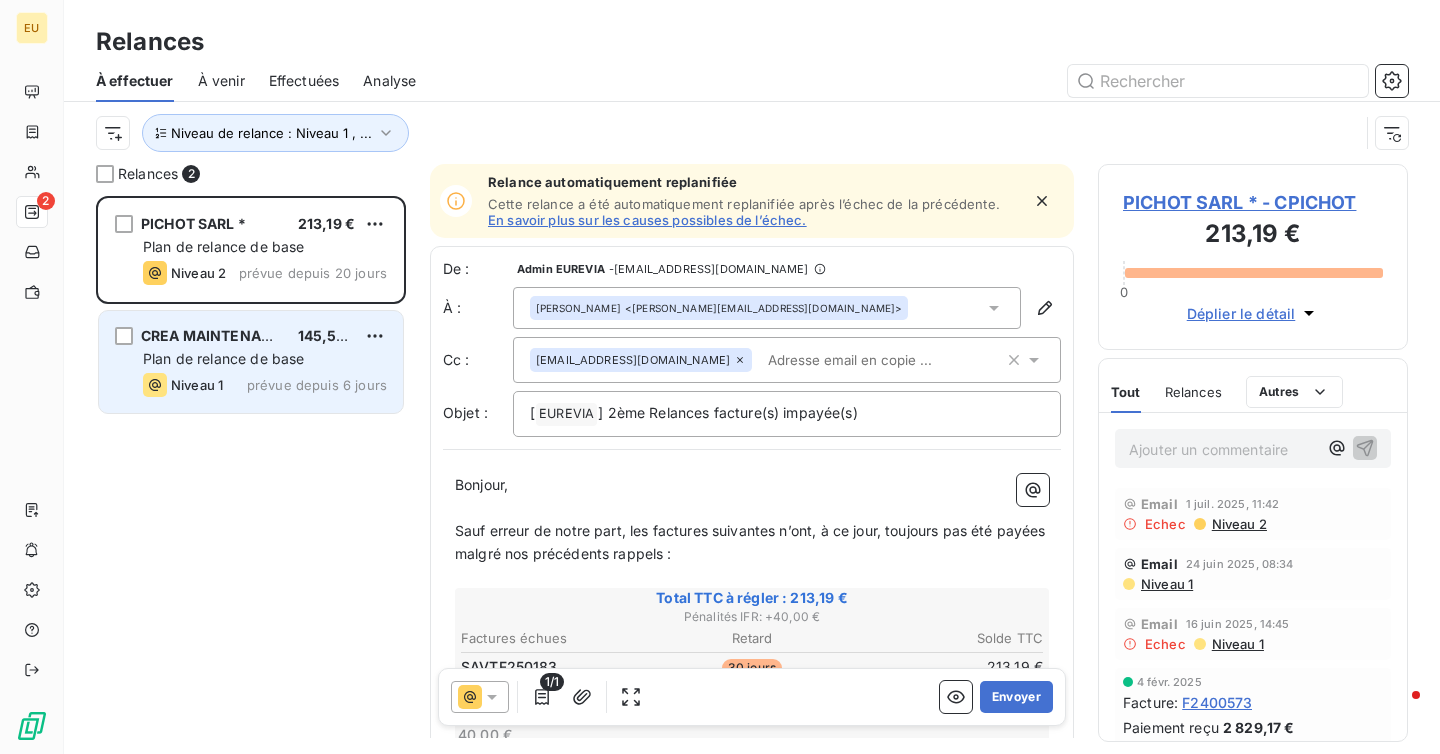 click on "CREA MAINTENANCE" at bounding box center [216, 335] 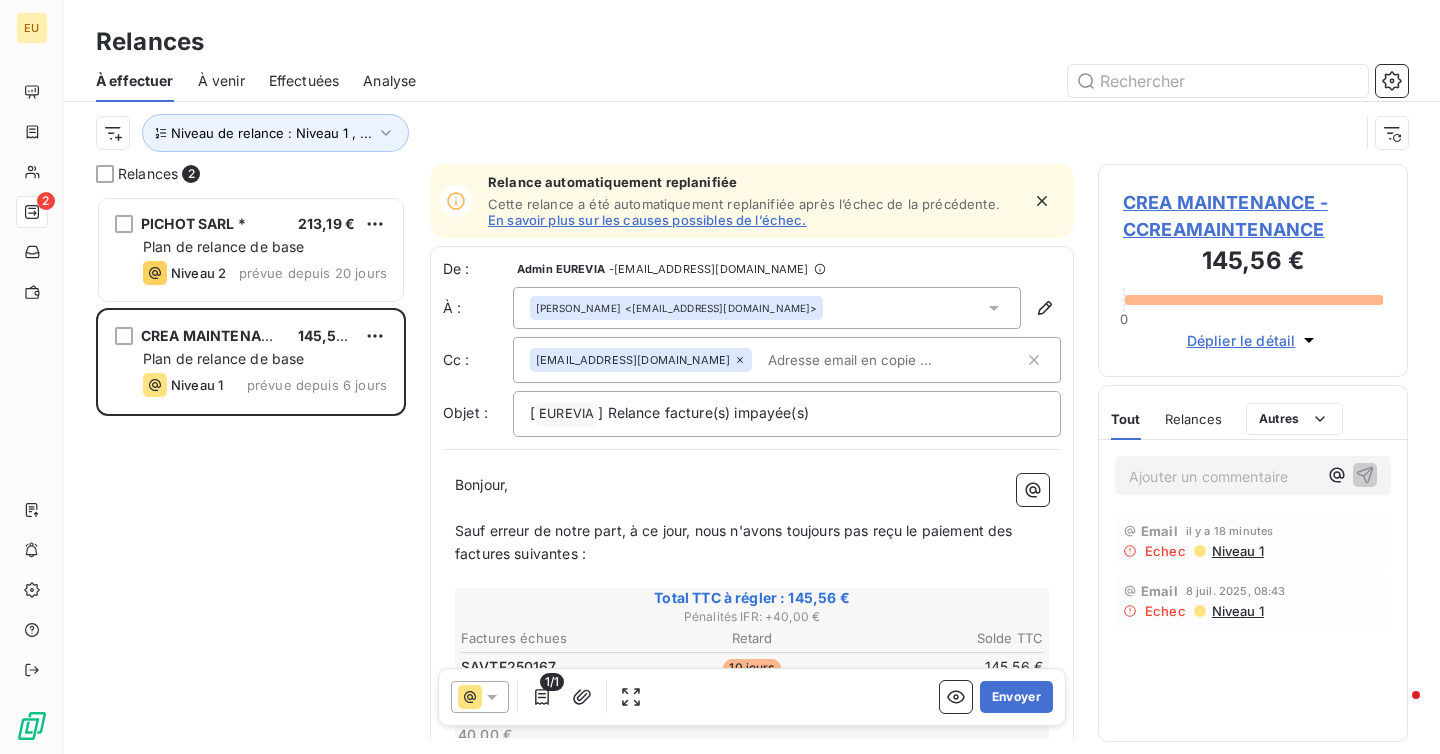click on "Effectuées" at bounding box center [304, 81] 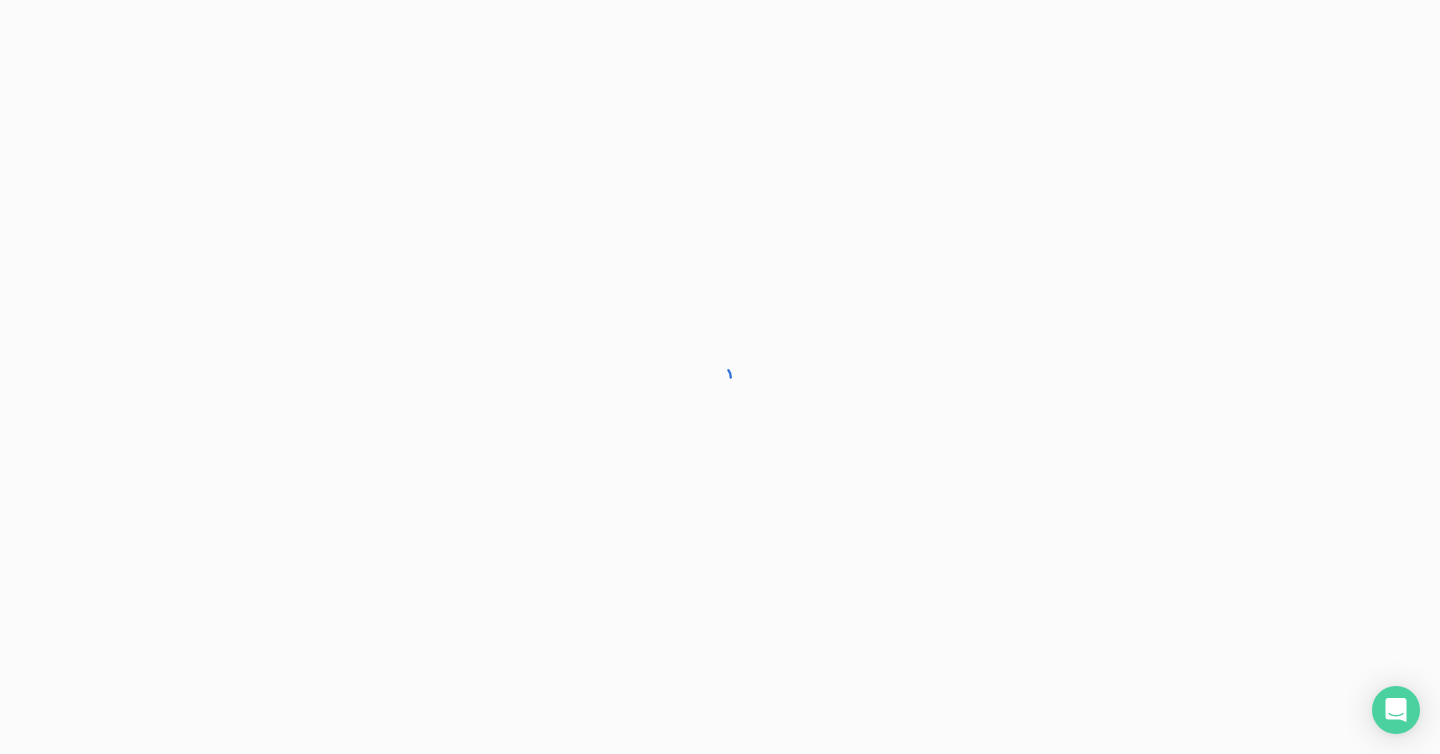 scroll, scrollTop: 0, scrollLeft: 0, axis: both 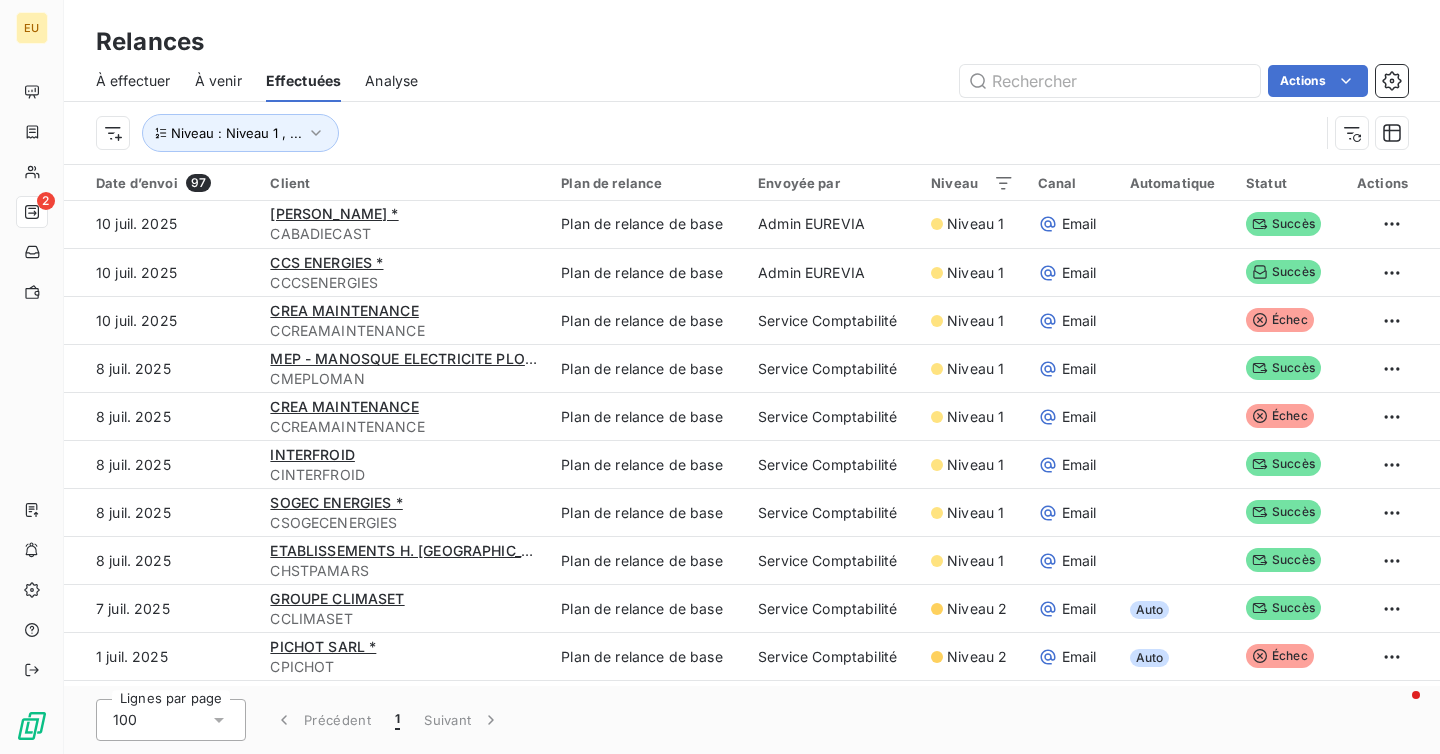 click on "À effectuer" at bounding box center [133, 81] 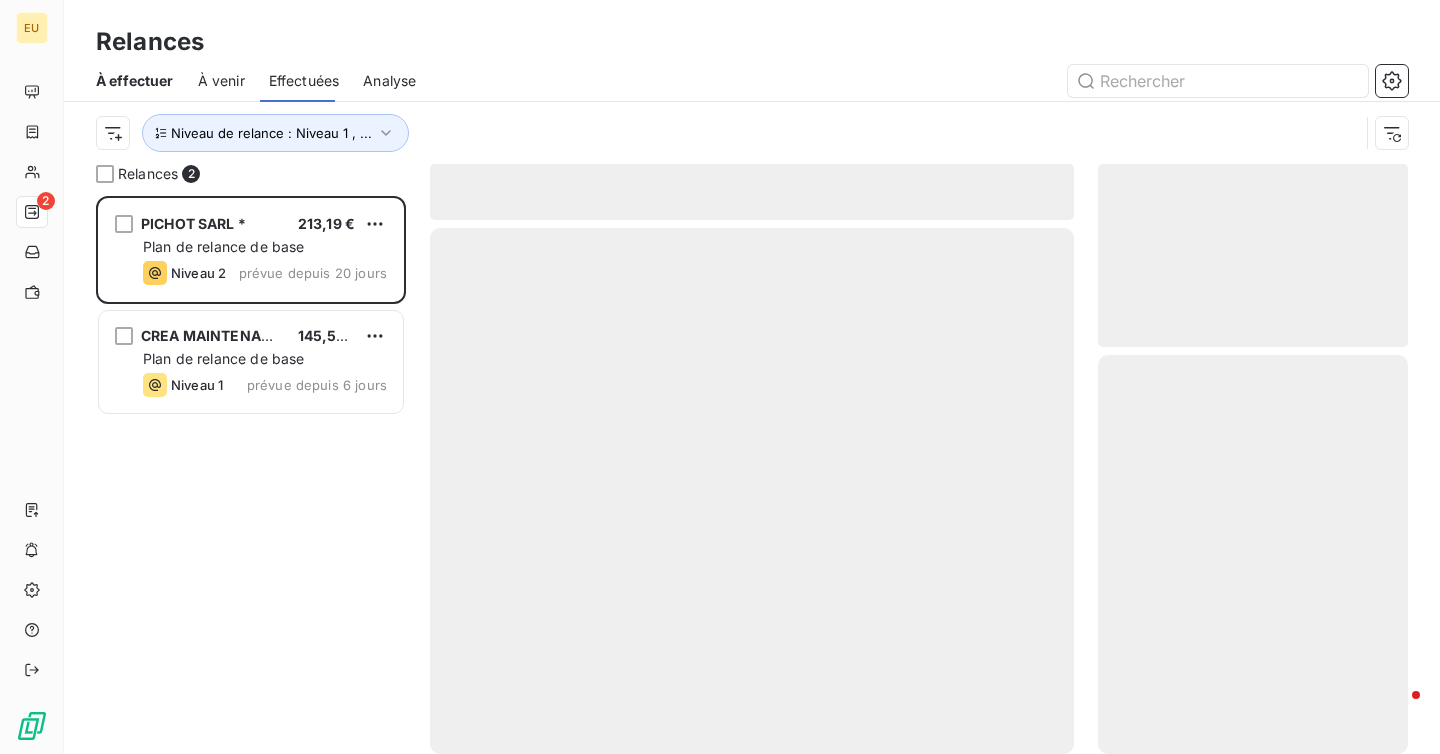 scroll, scrollTop: 1, scrollLeft: 1, axis: both 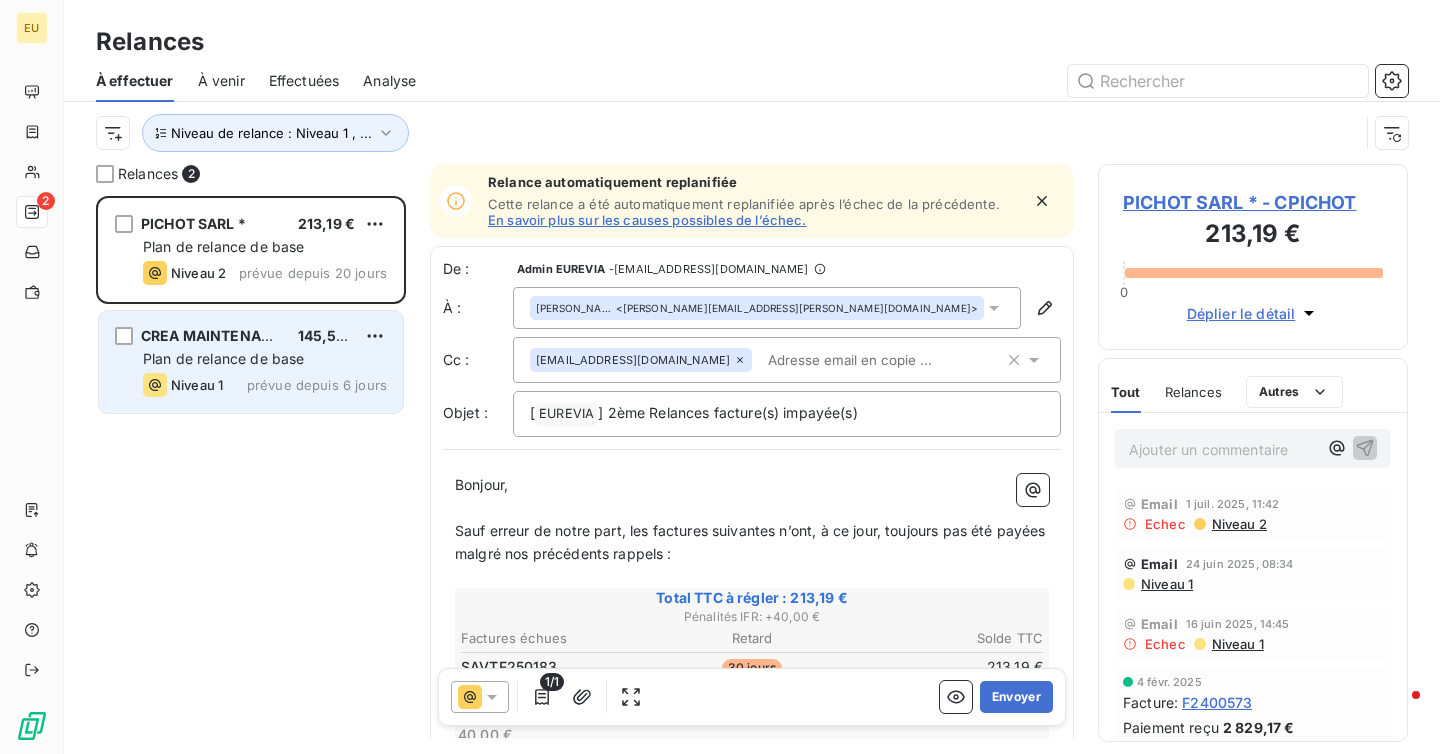 click on "Niveau 1 prévue depuis 6 jours" at bounding box center [265, 385] 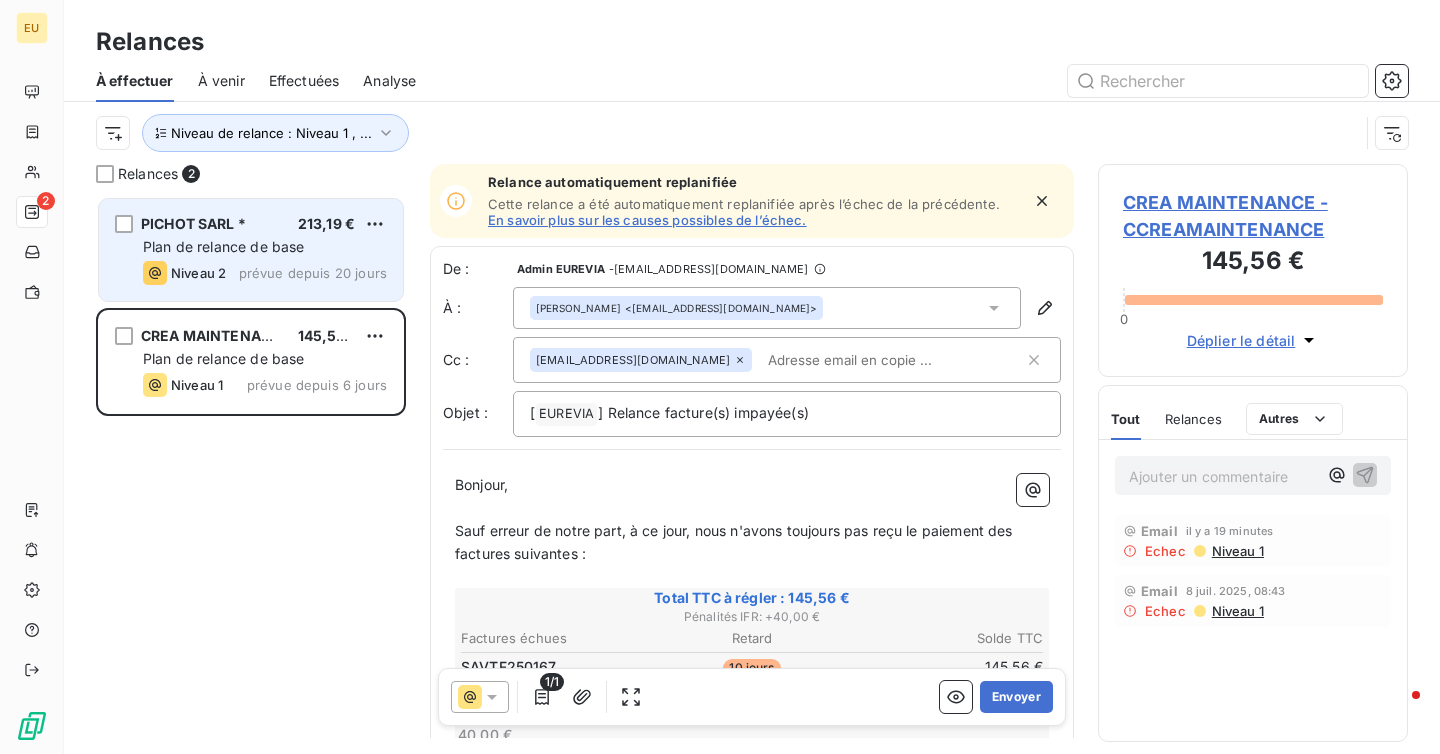 click on "prévue depuis 20 jours" at bounding box center [313, 273] 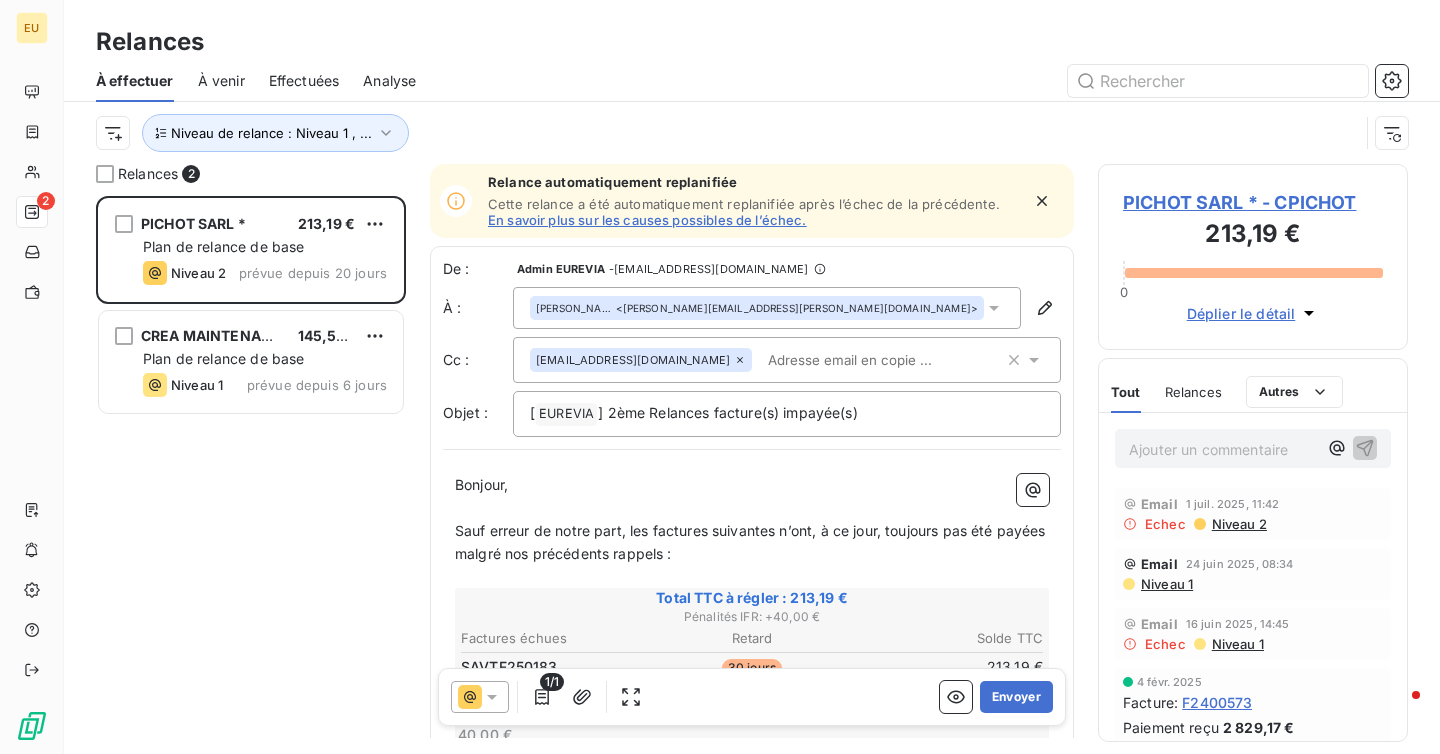click on "À venir" at bounding box center [221, 81] 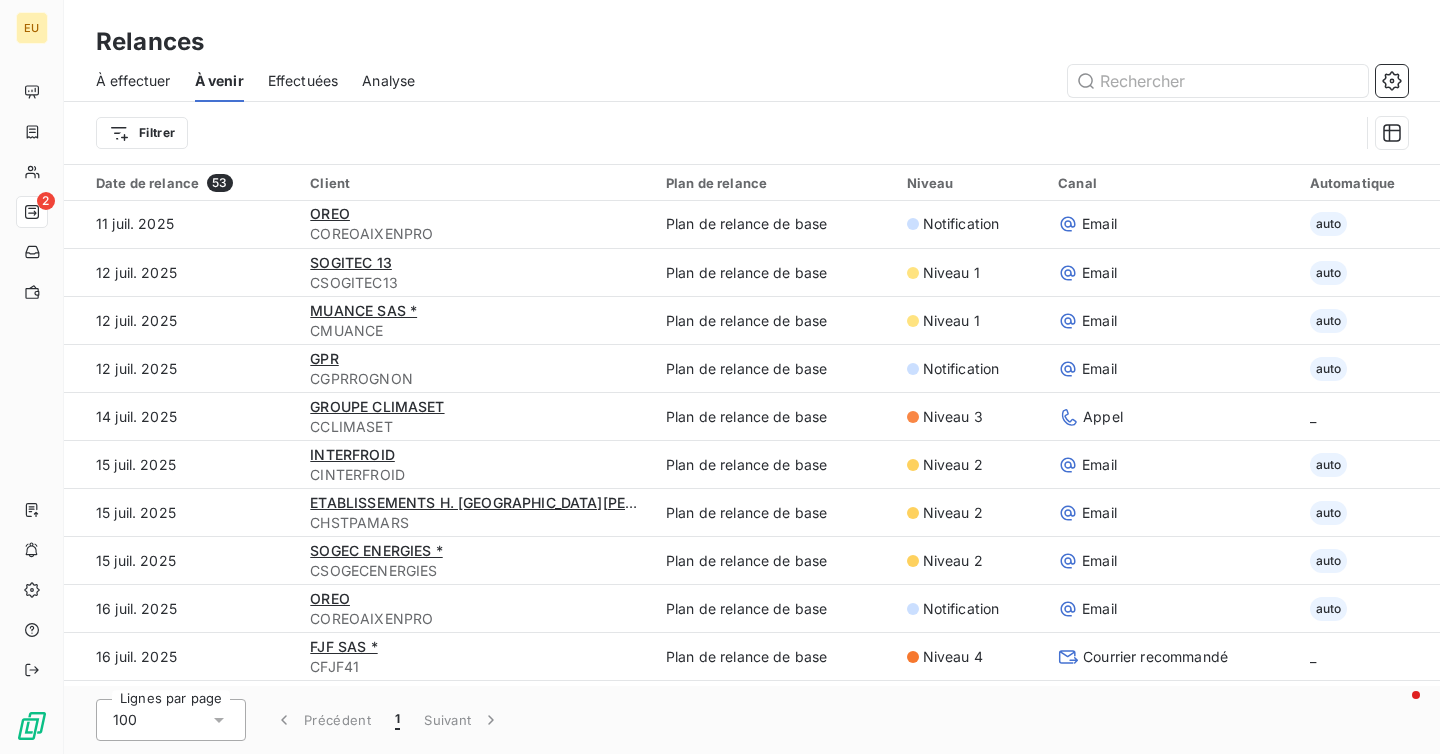 click on "À effectuer" at bounding box center (133, 81) 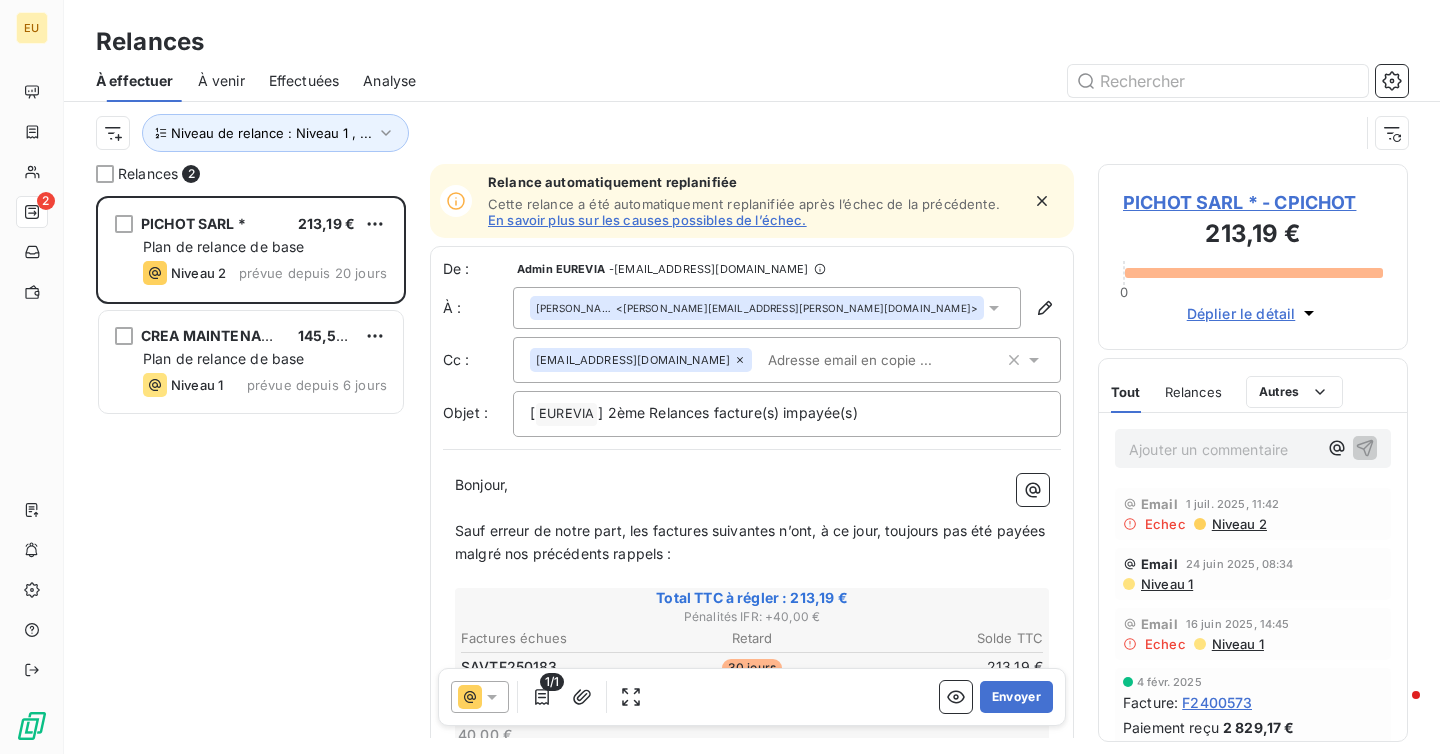 scroll, scrollTop: 1, scrollLeft: 1, axis: both 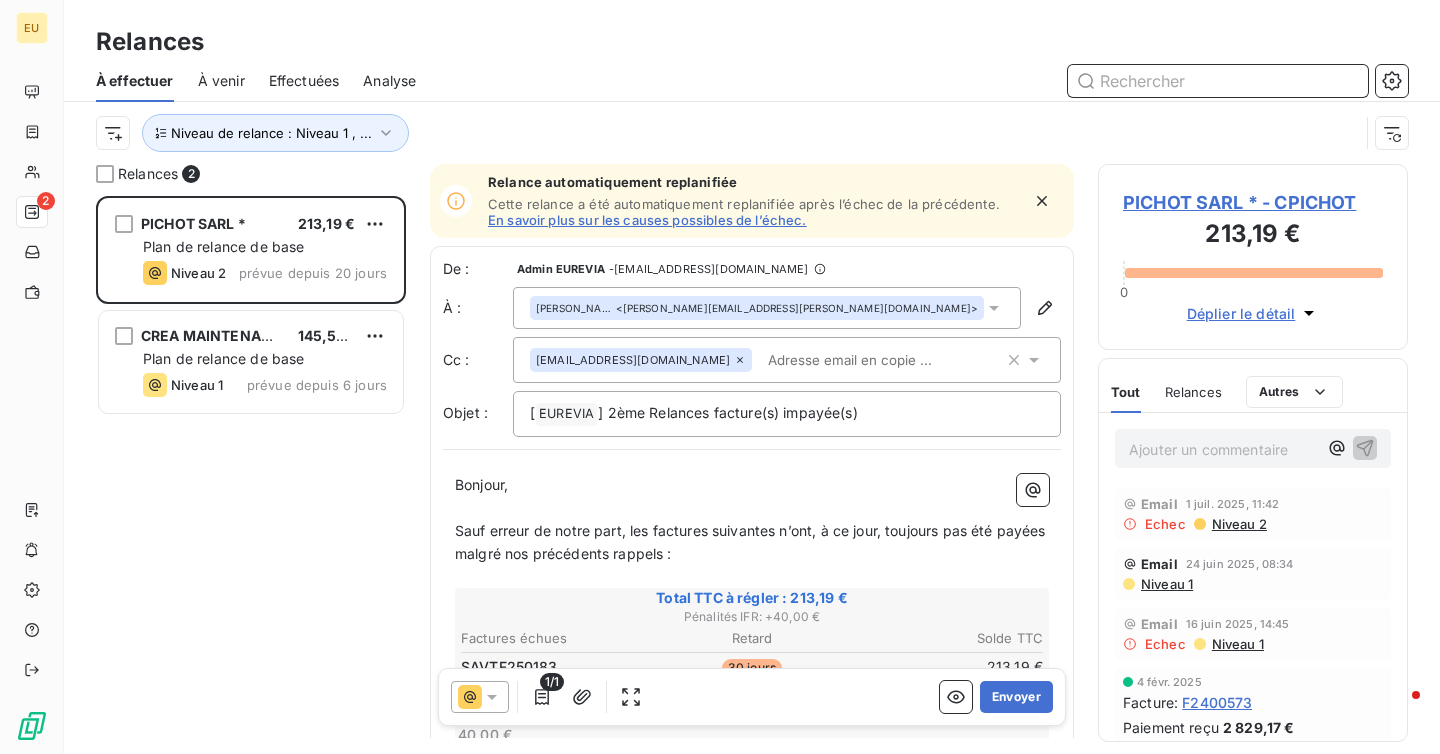 click on "Effectuées" at bounding box center (304, 81) 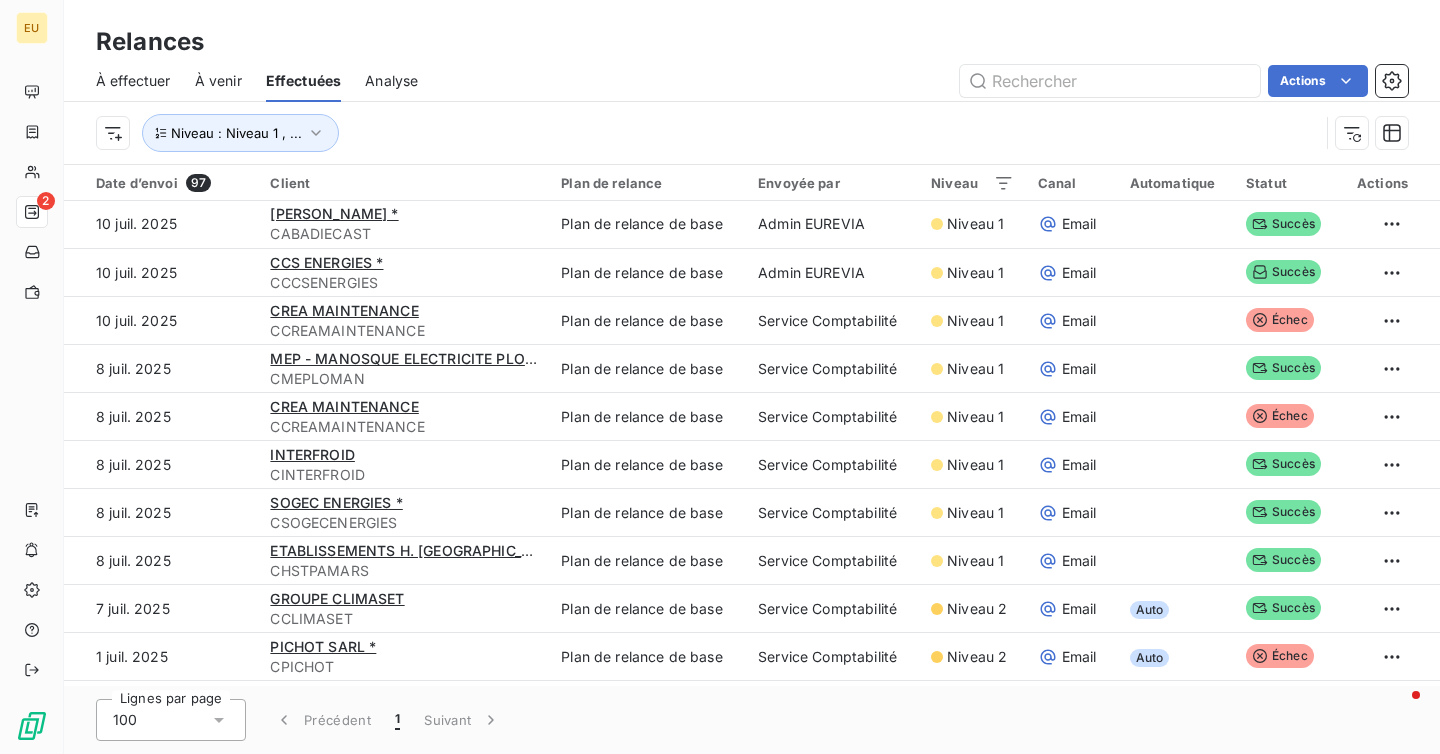 click on "À venir" at bounding box center [218, 81] 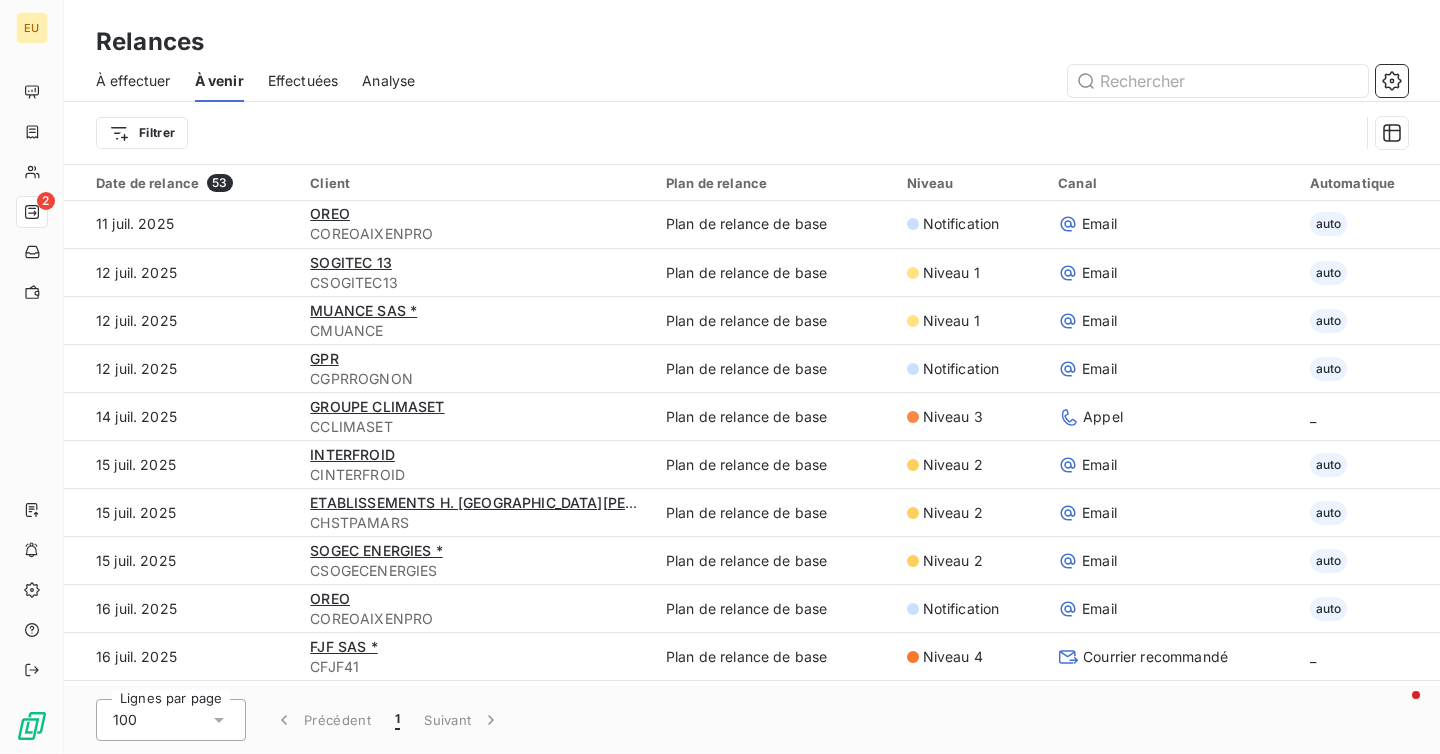 click on "À effectuer" at bounding box center (133, 81) 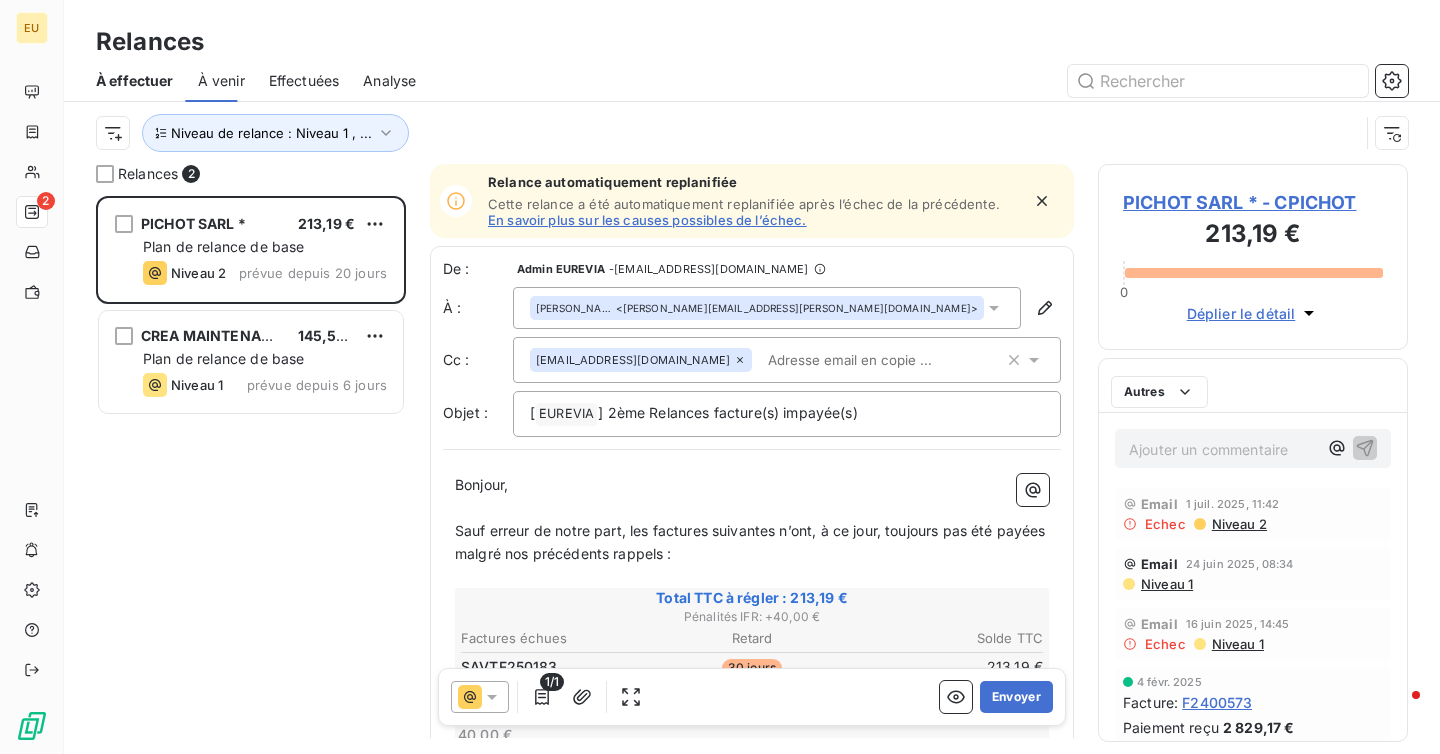 scroll, scrollTop: 1, scrollLeft: 1, axis: both 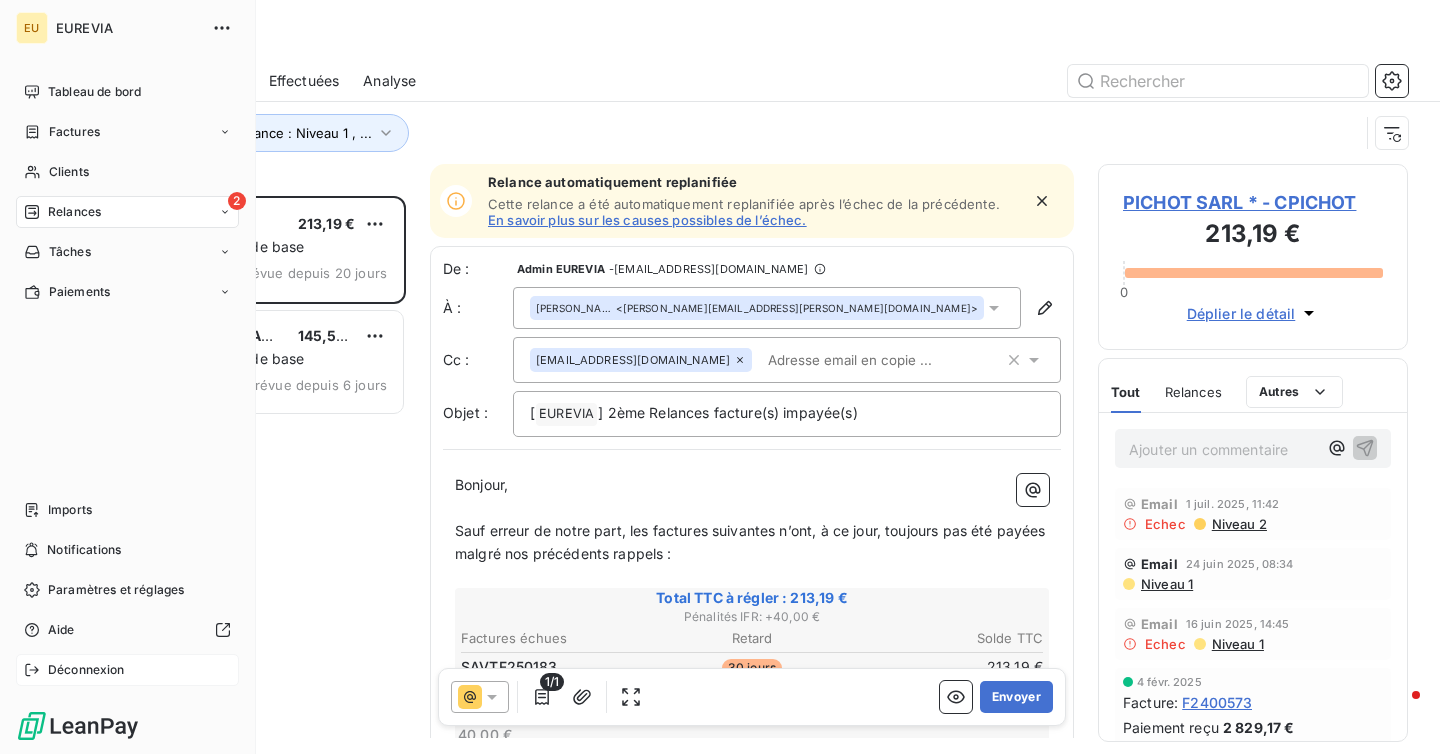 click on "Déconnexion" at bounding box center (127, 670) 